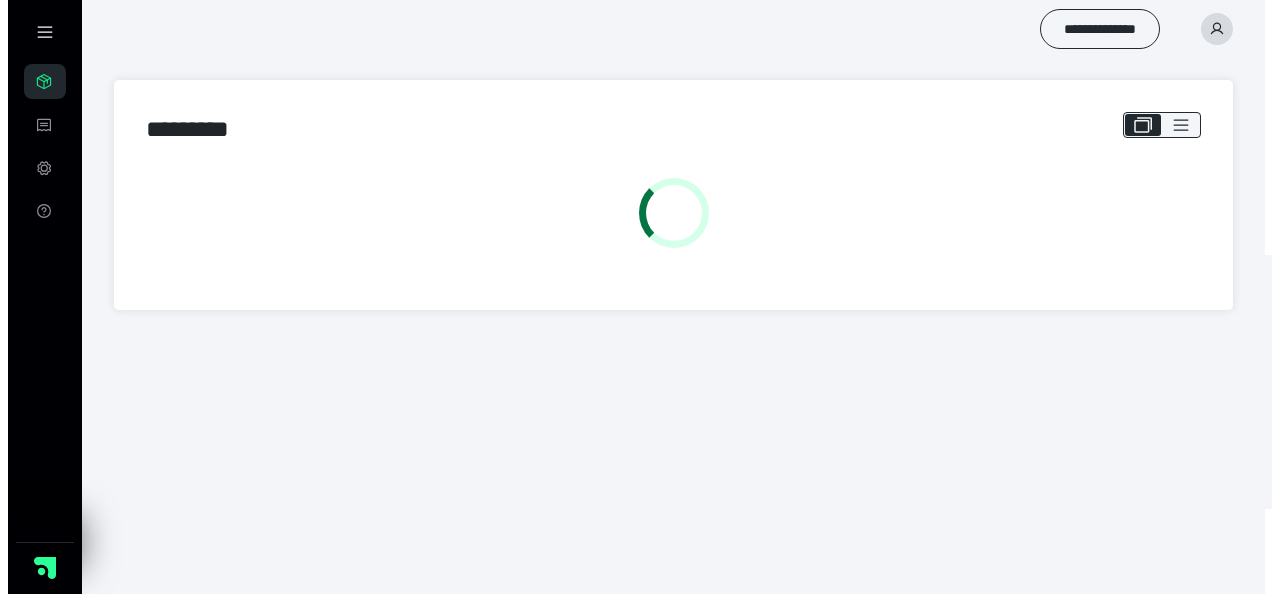 scroll, scrollTop: 0, scrollLeft: 0, axis: both 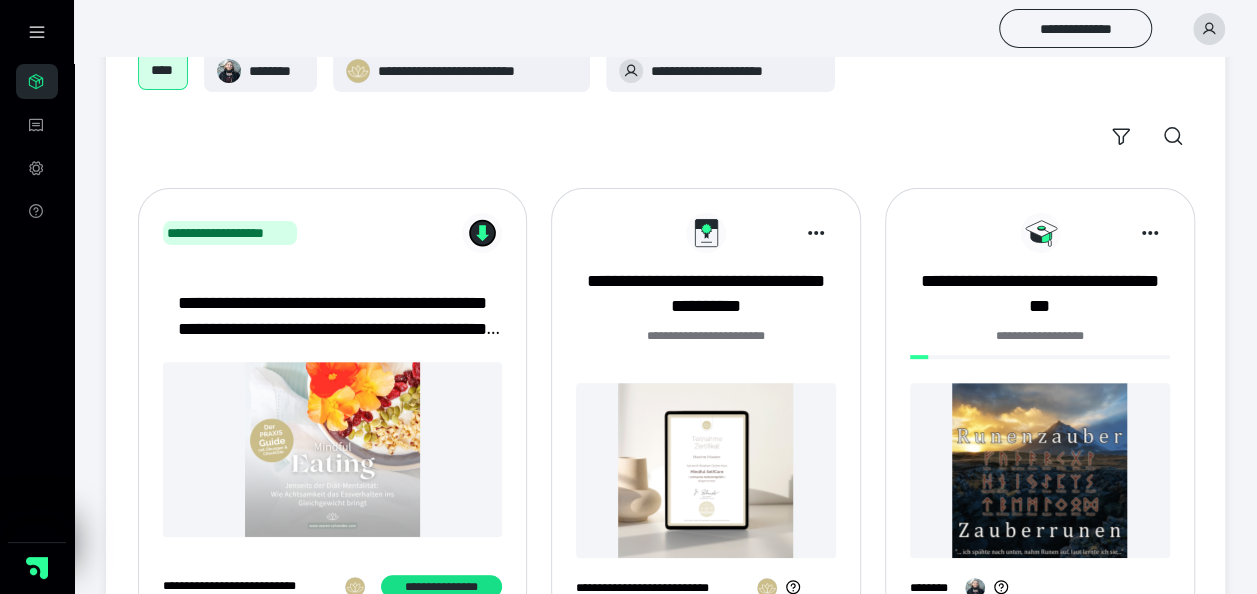 click at bounding box center [706, 470] 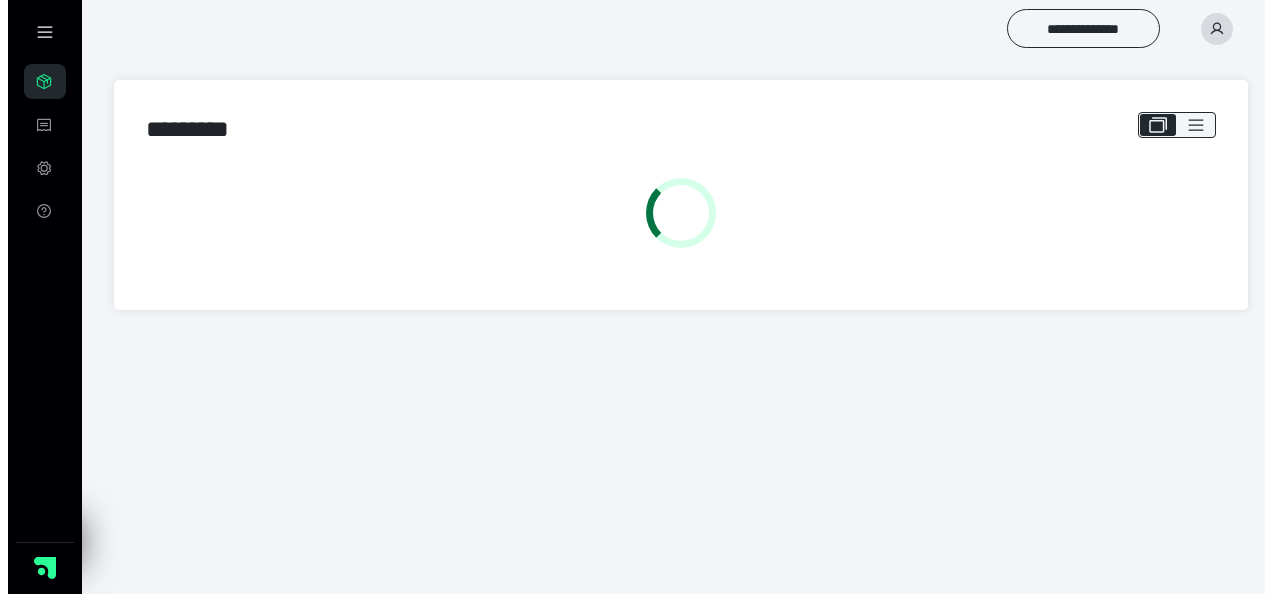 scroll, scrollTop: 0, scrollLeft: 0, axis: both 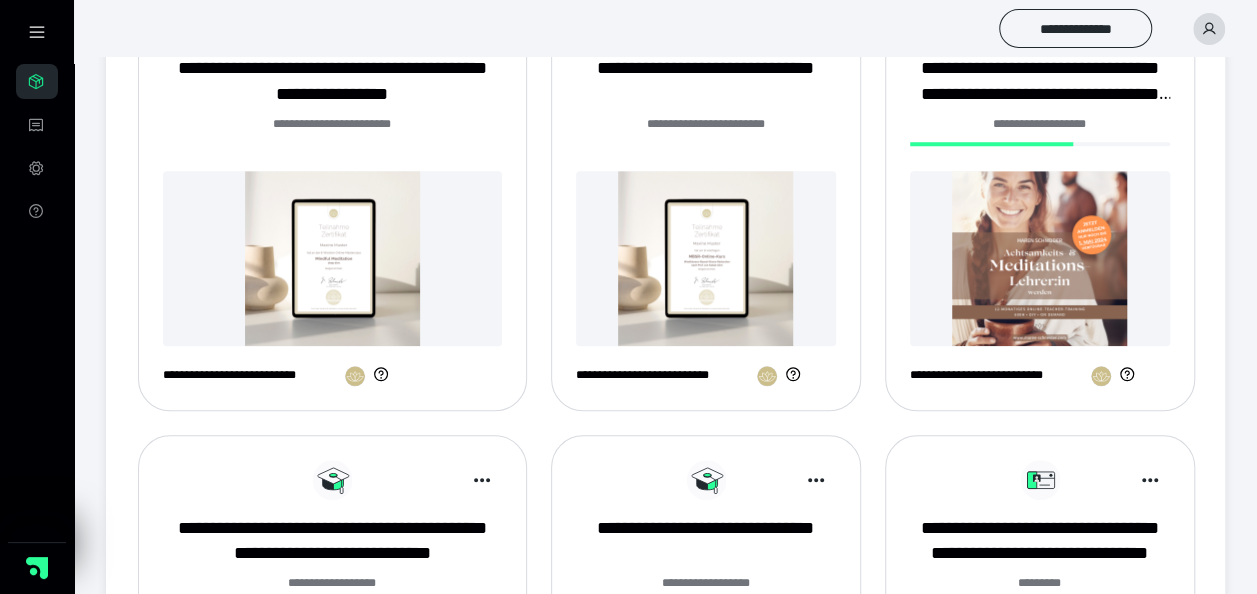 click at bounding box center [332, 258] 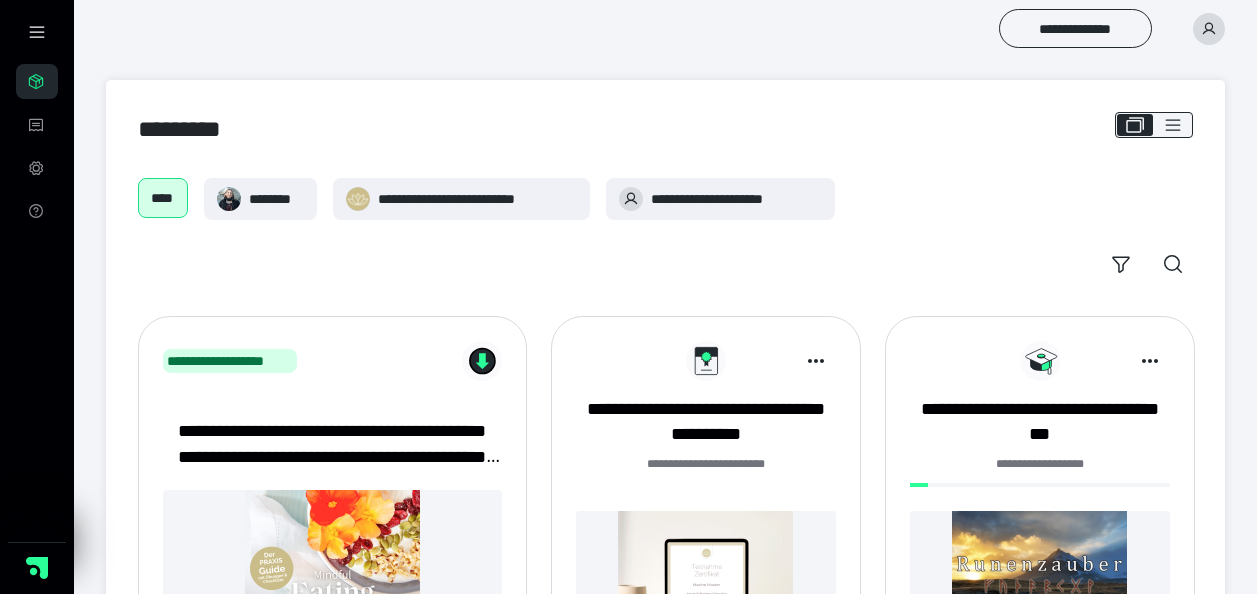 scroll, scrollTop: 800, scrollLeft: 0, axis: vertical 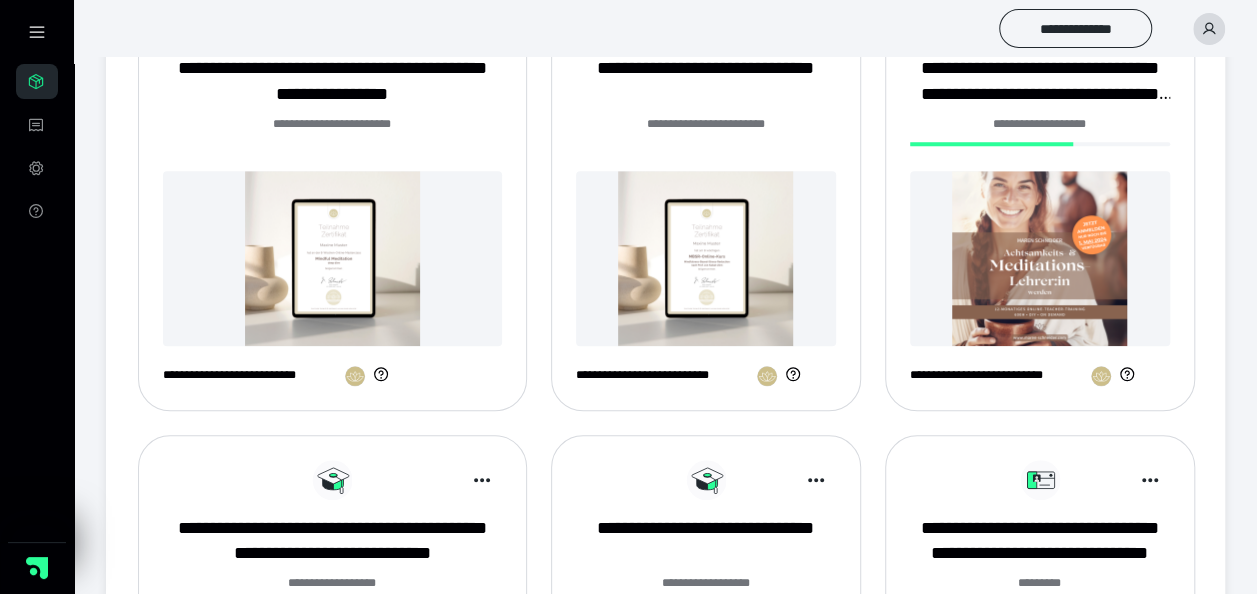click at bounding box center [706, 258] 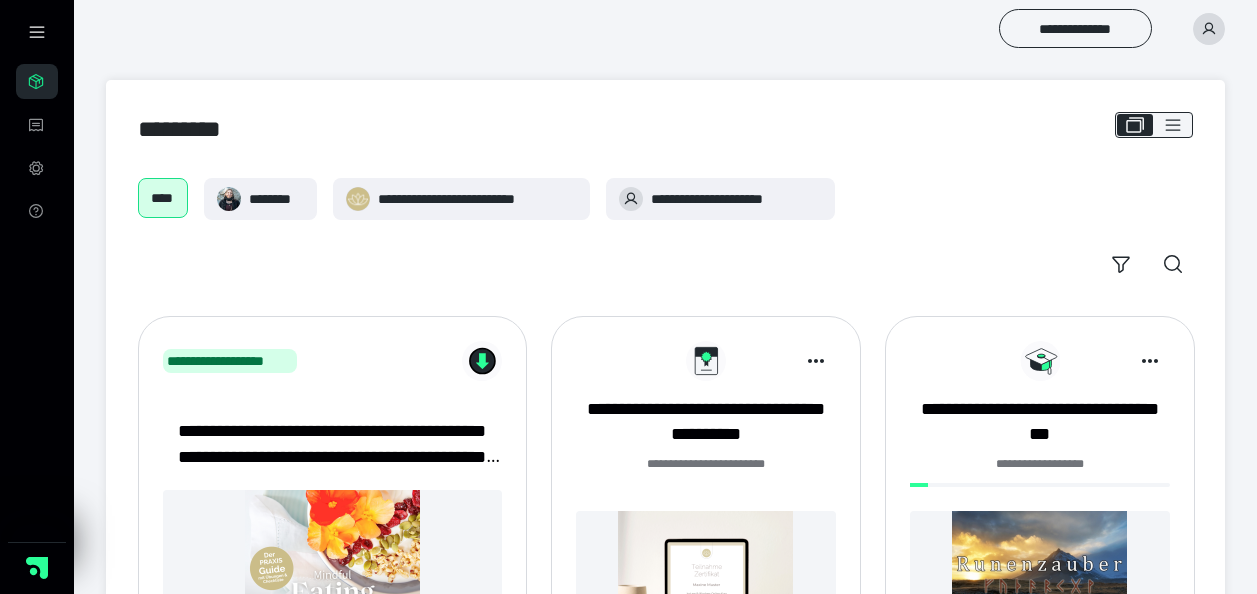 scroll, scrollTop: 800, scrollLeft: 0, axis: vertical 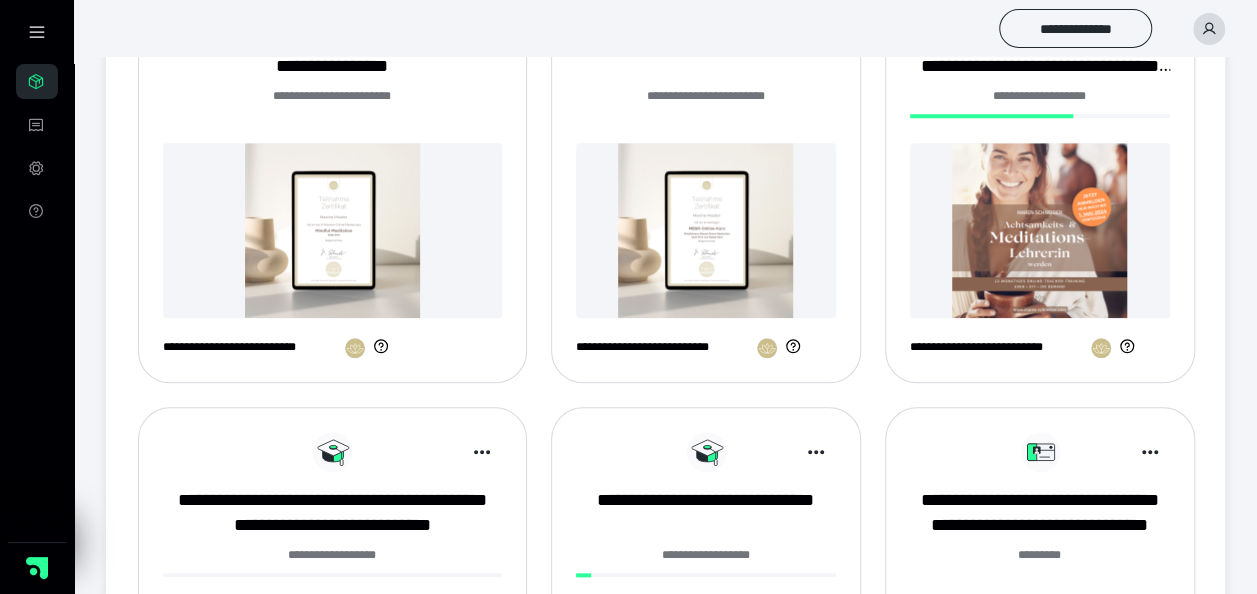 click at bounding box center (1040, 230) 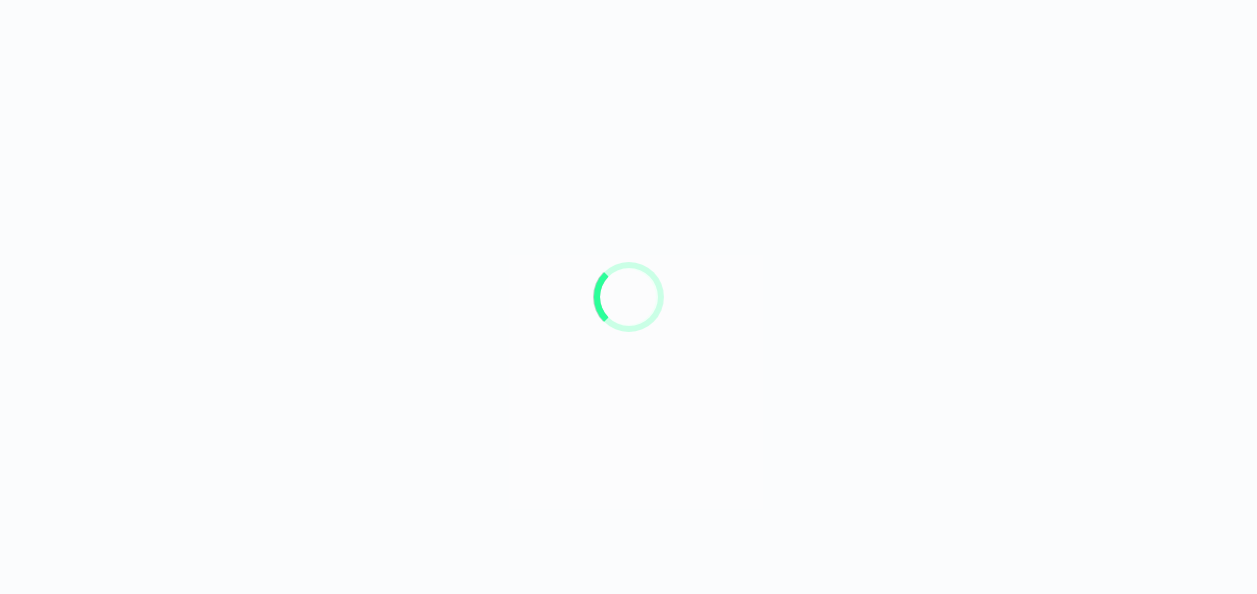 scroll, scrollTop: 0, scrollLeft: 0, axis: both 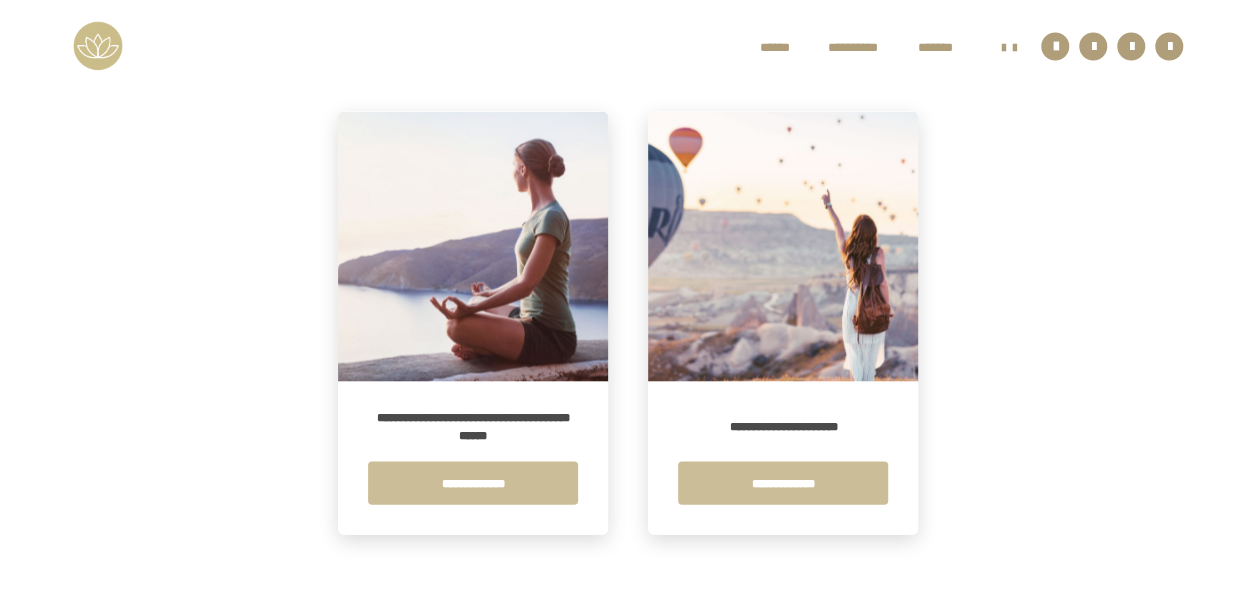 click on "**********" at bounding box center (473, 426) 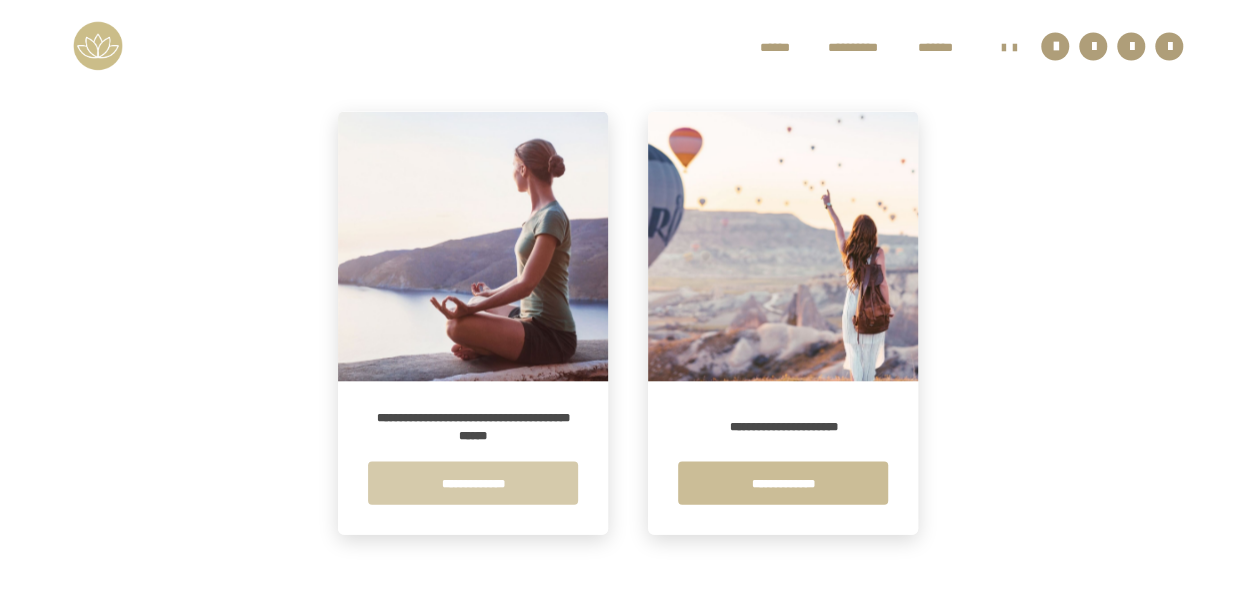 click on "**********" at bounding box center [473, 482] 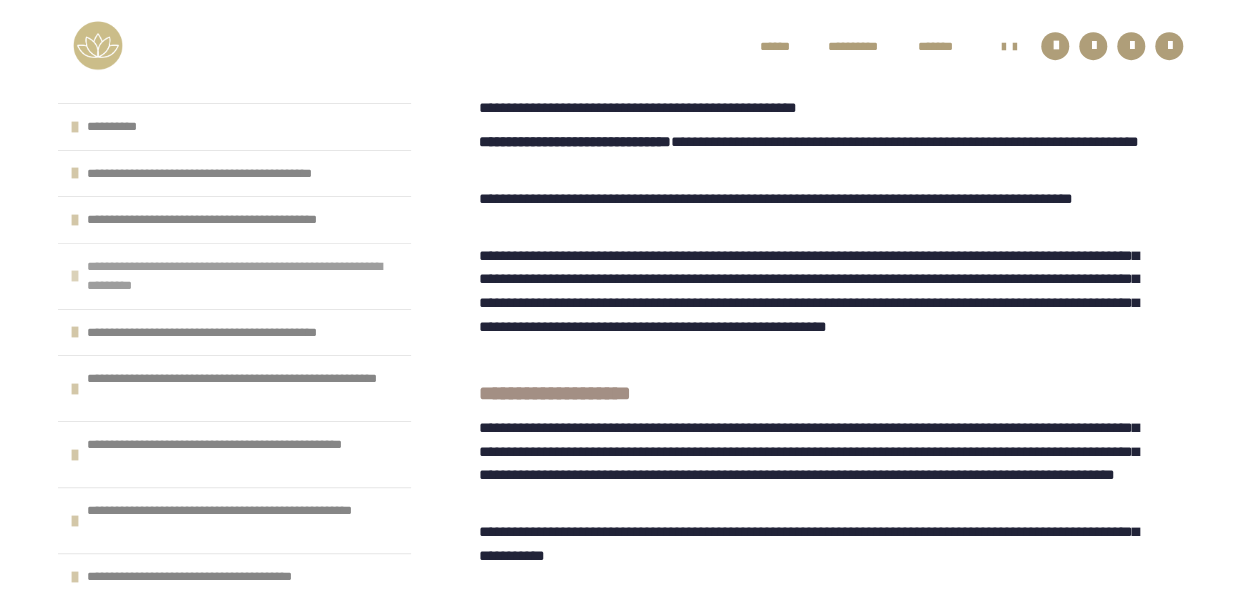 scroll, scrollTop: 600, scrollLeft: 0, axis: vertical 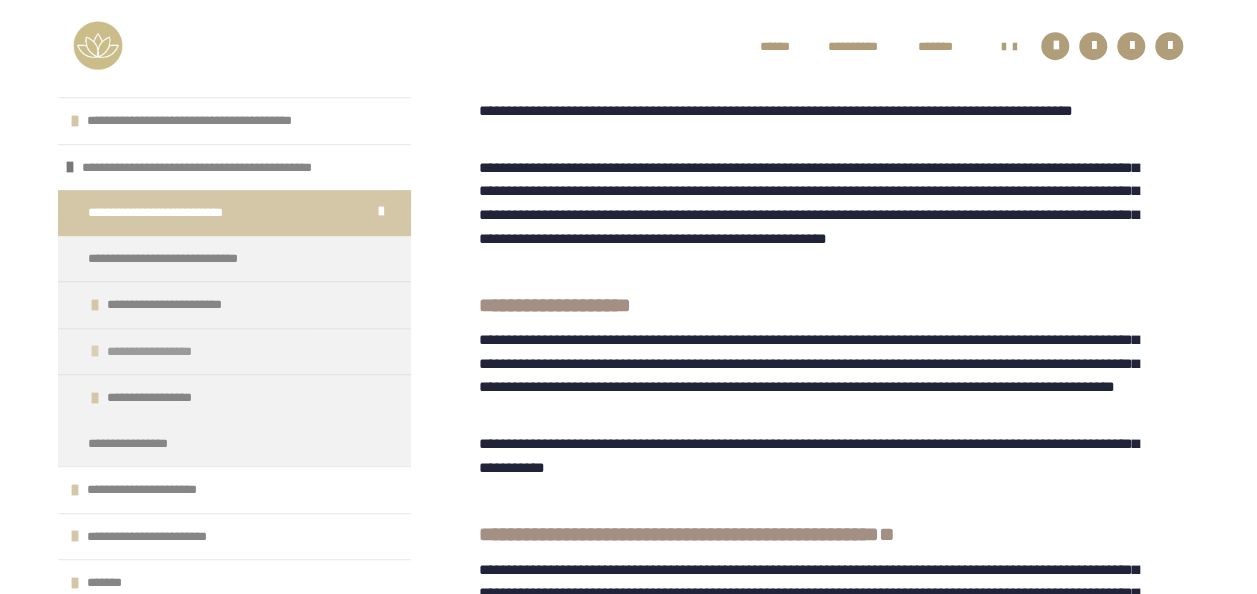 click at bounding box center [95, 351] 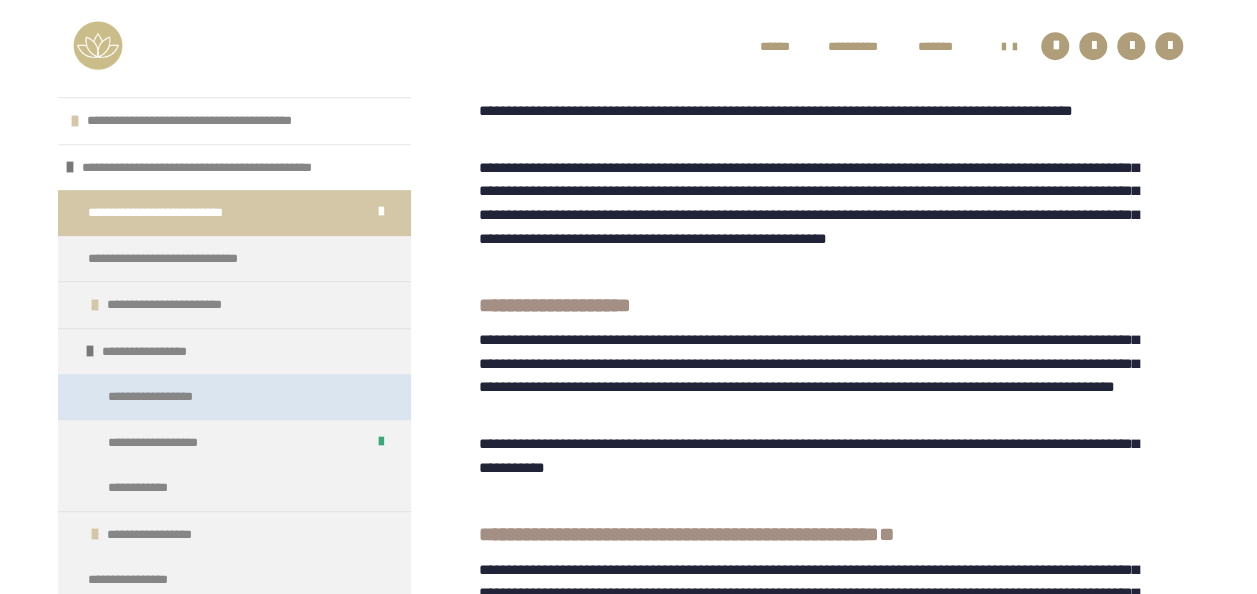 click on "**********" at bounding box center [159, 397] 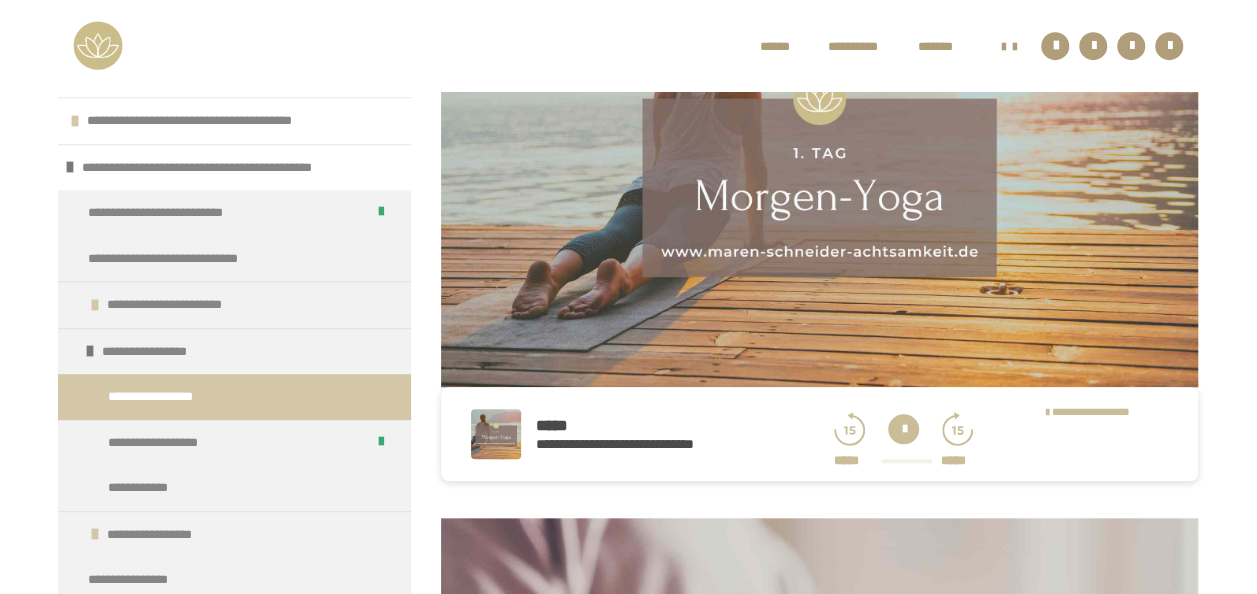 scroll, scrollTop: 814, scrollLeft: 0, axis: vertical 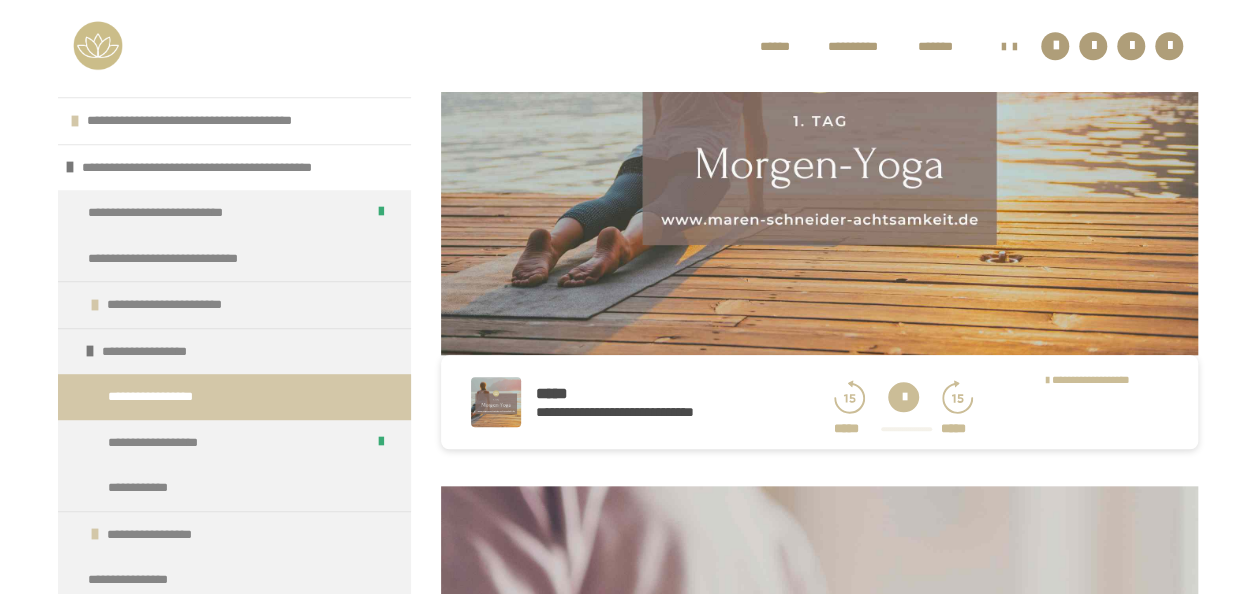 click at bounding box center [903, 397] 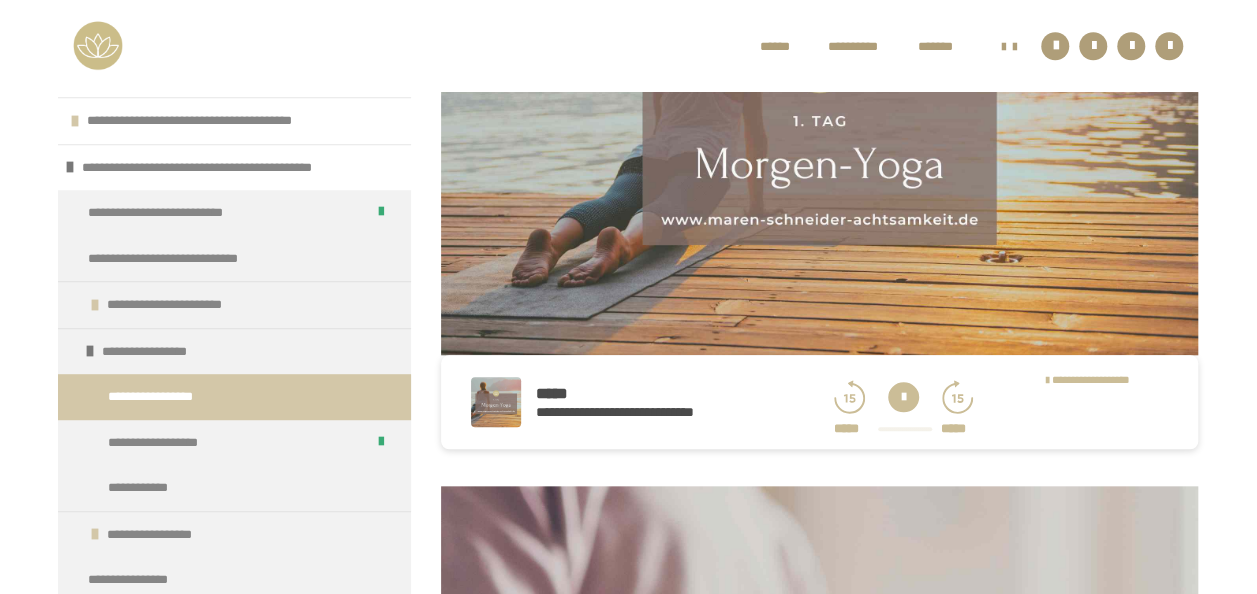 click on "***** *****" at bounding box center (903, 429) 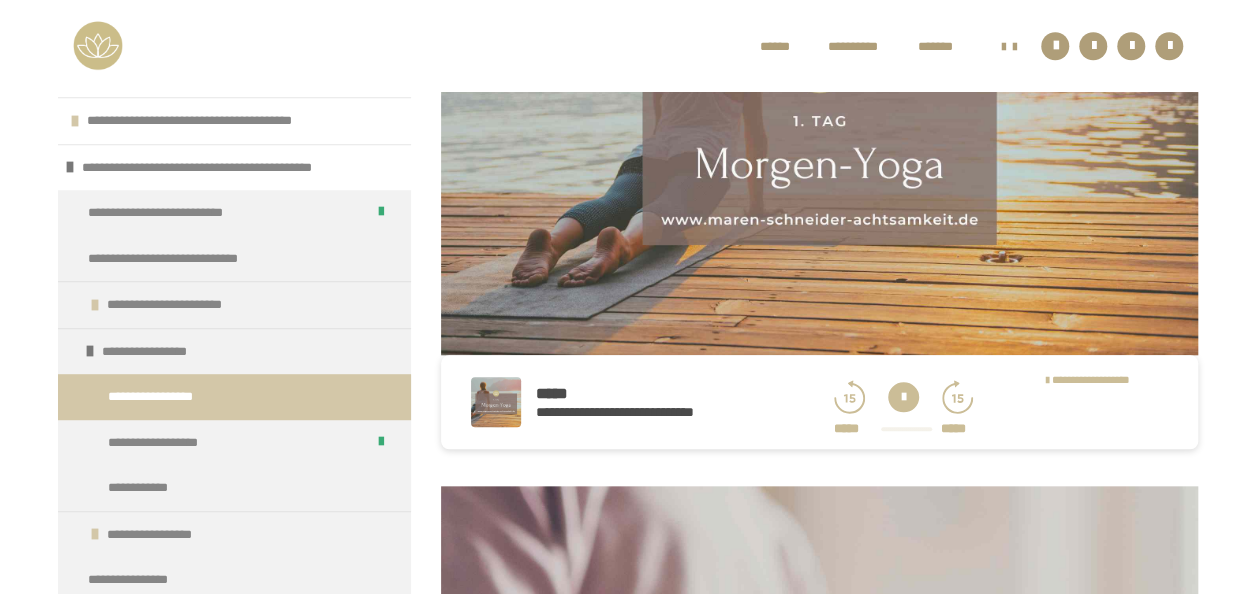 drag, startPoint x: 883, startPoint y: 480, endPoint x: 916, endPoint y: 480, distance: 33 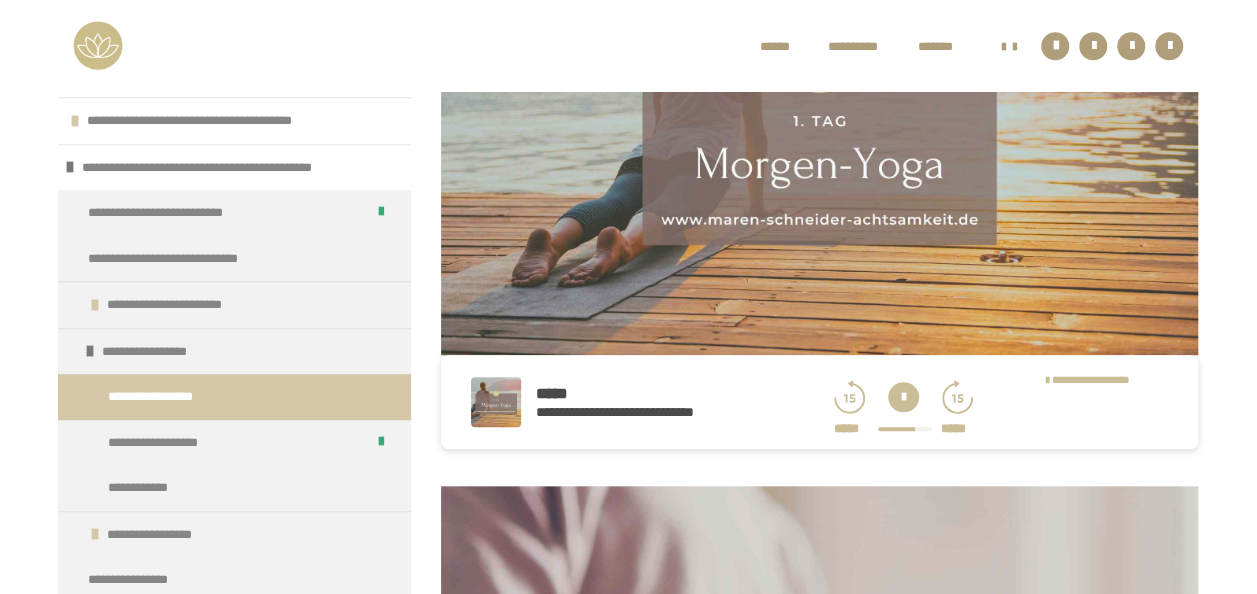 drag, startPoint x: 916, startPoint y: 480, endPoint x: 932, endPoint y: 480, distance: 16 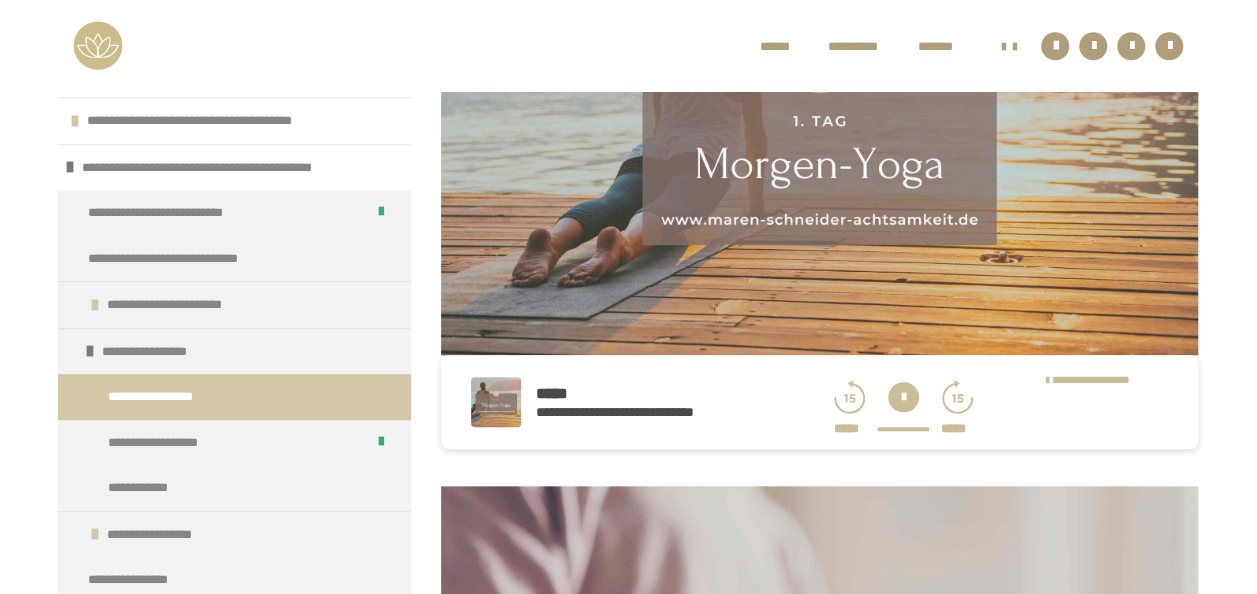 scroll, scrollTop: 1014, scrollLeft: 0, axis: vertical 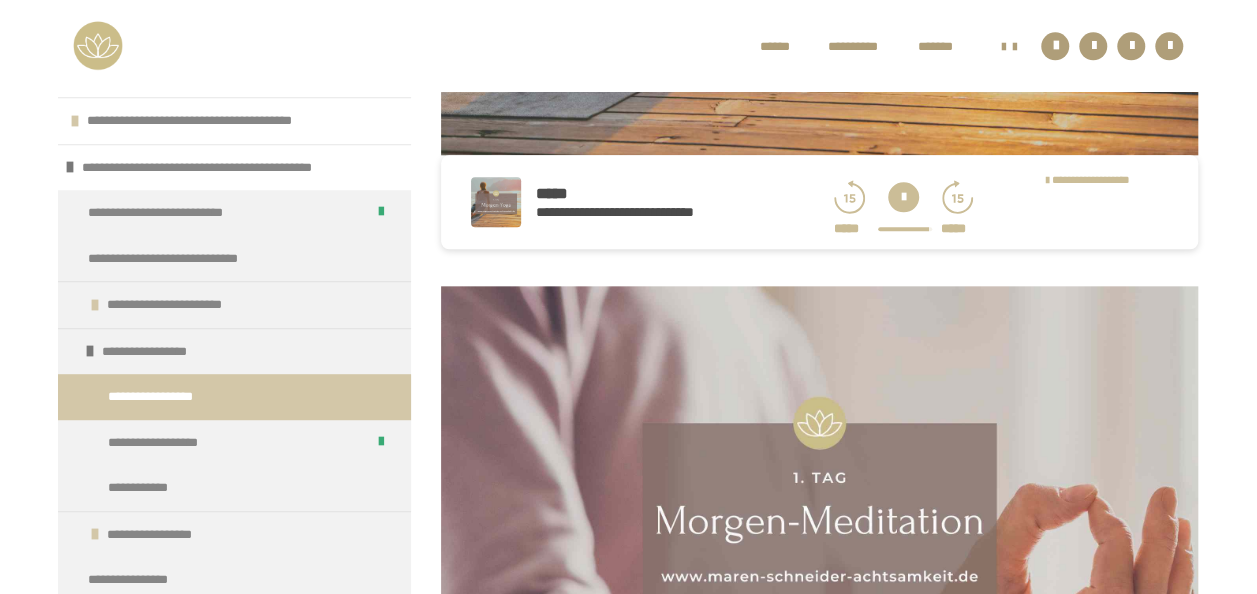 click on "***** *****" at bounding box center (903, 229) 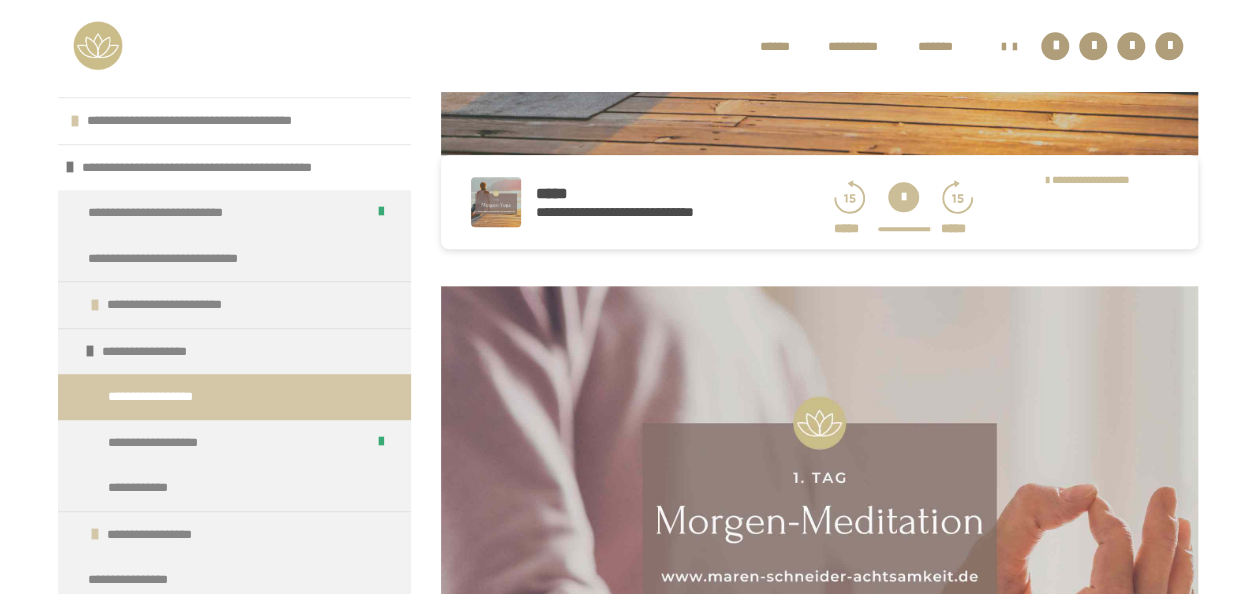 drag, startPoint x: 926, startPoint y: 278, endPoint x: 936, endPoint y: 277, distance: 10.049875 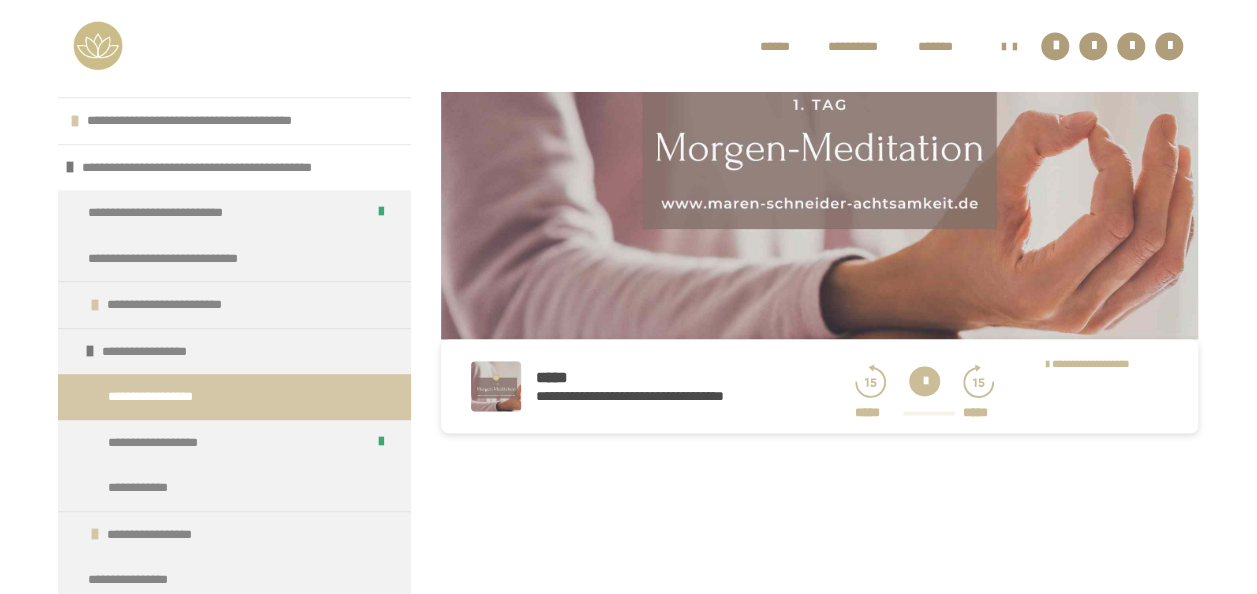 scroll, scrollTop: 1414, scrollLeft: 0, axis: vertical 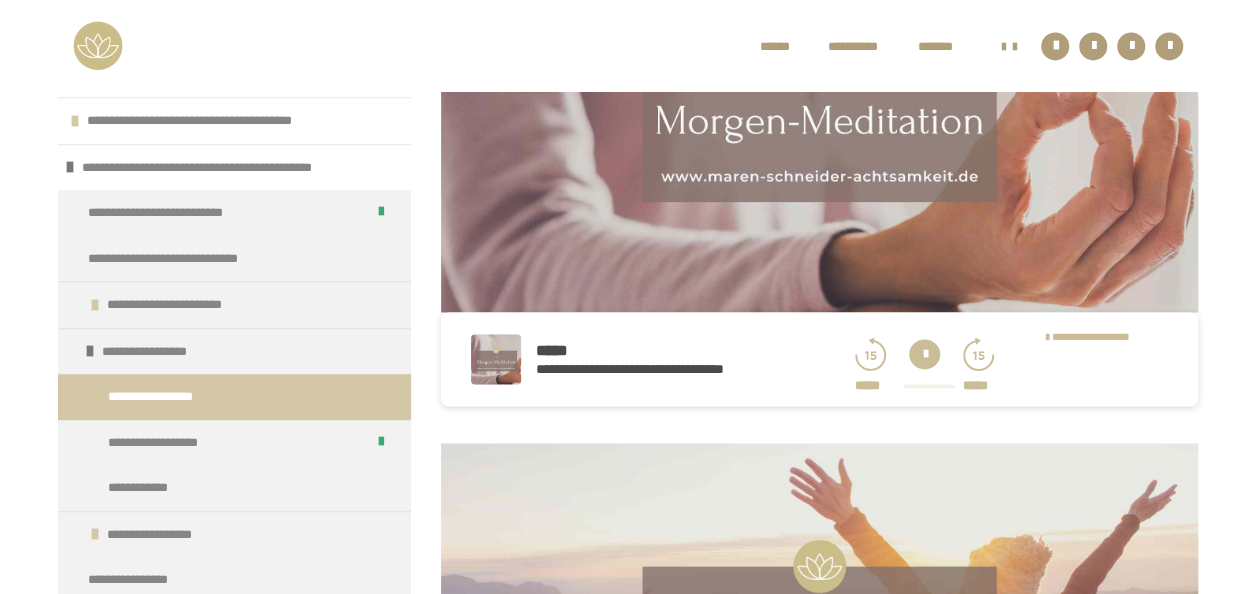 click at bounding box center (924, 354) 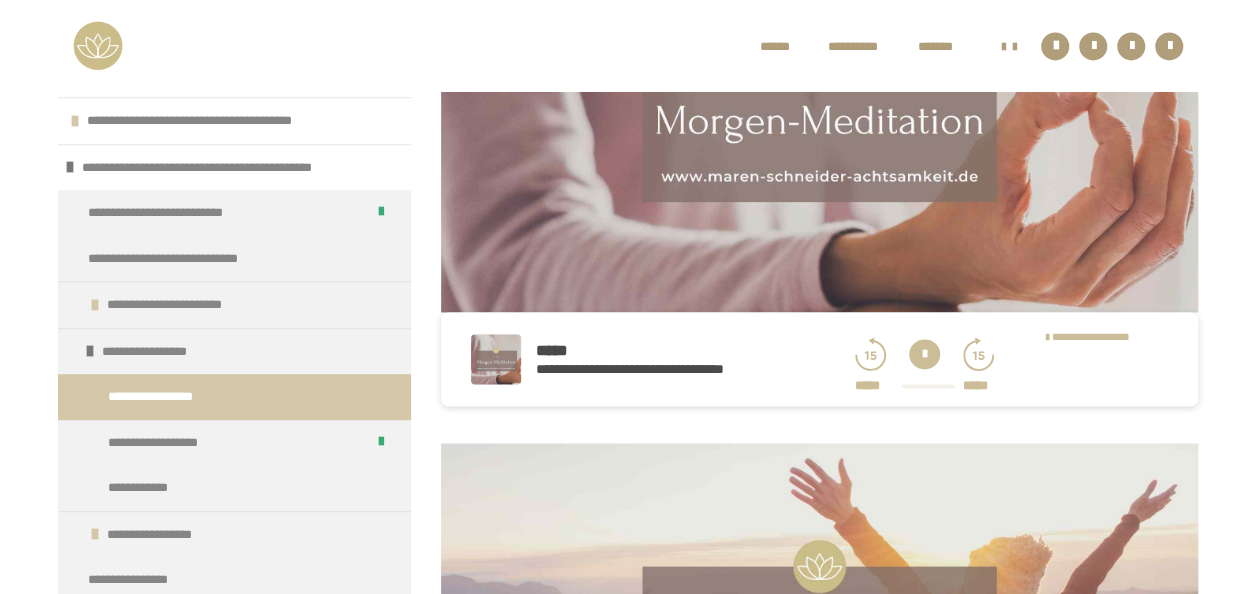drag, startPoint x: 903, startPoint y: 438, endPoint x: 914, endPoint y: 438, distance: 11 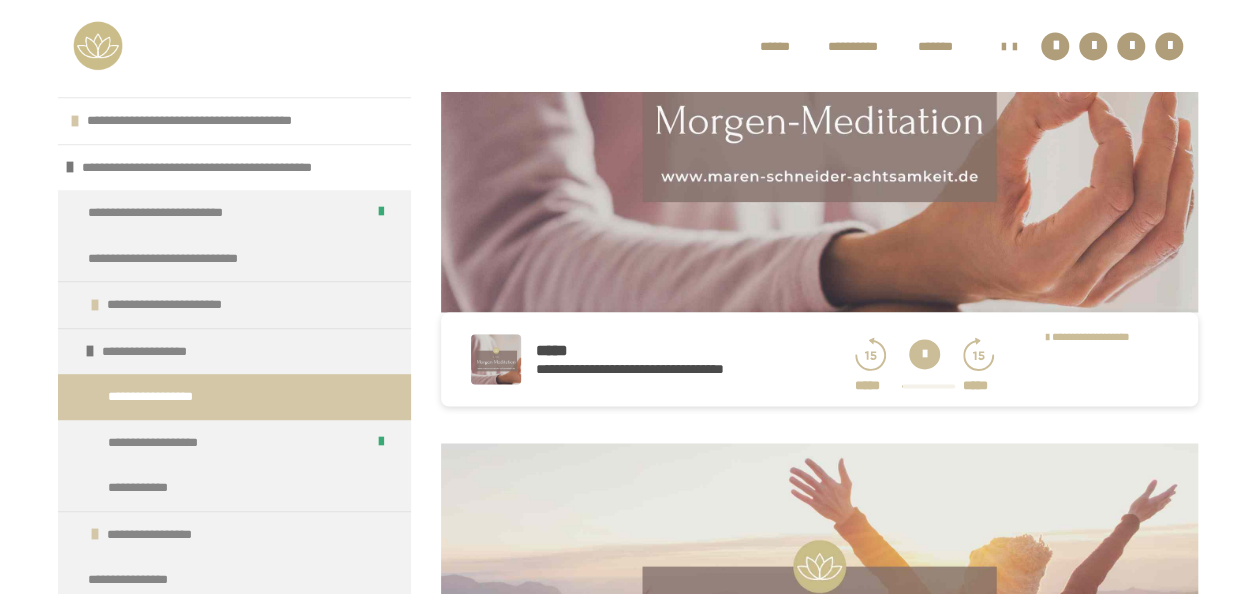 click at bounding box center (929, 386) 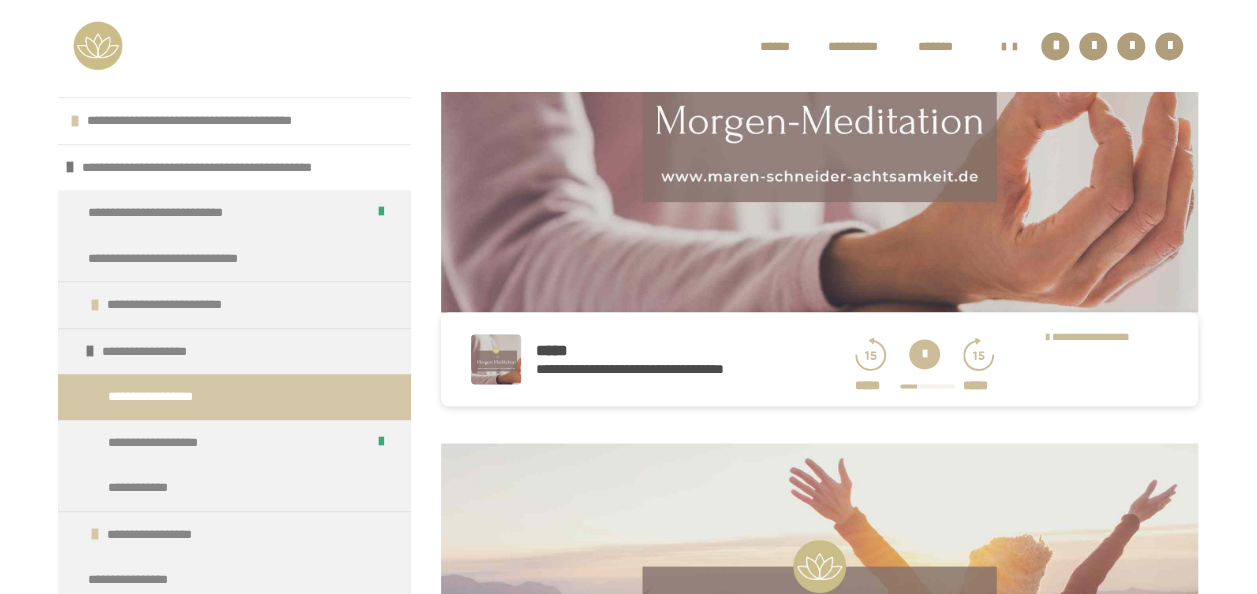 click at bounding box center [928, 386] 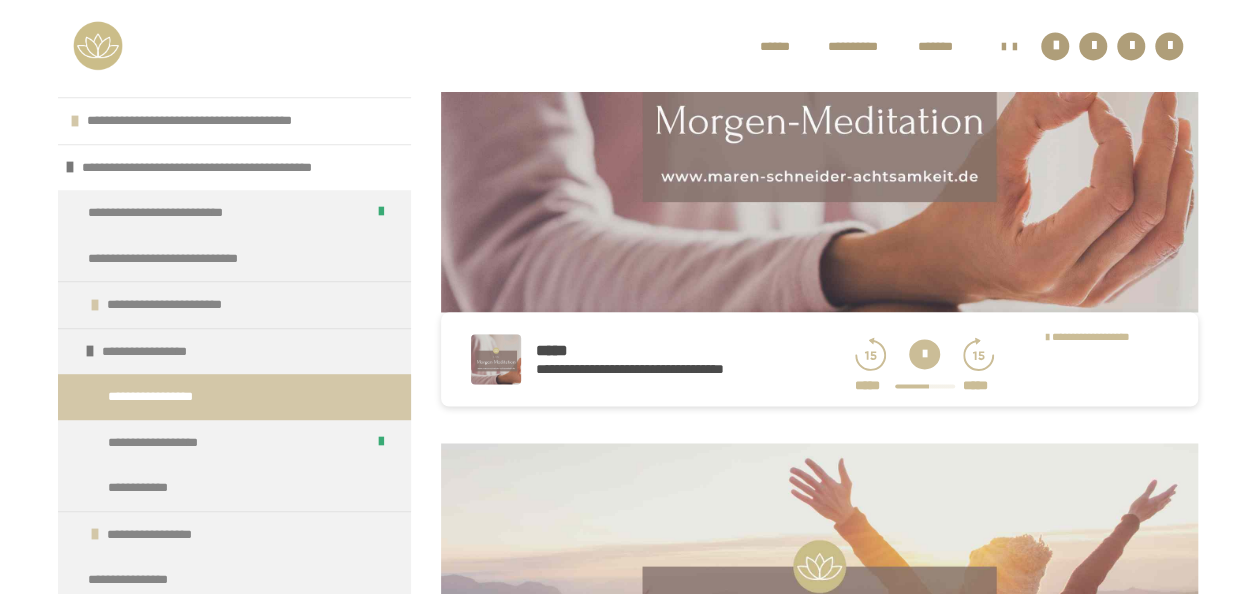 click at bounding box center (925, 386) 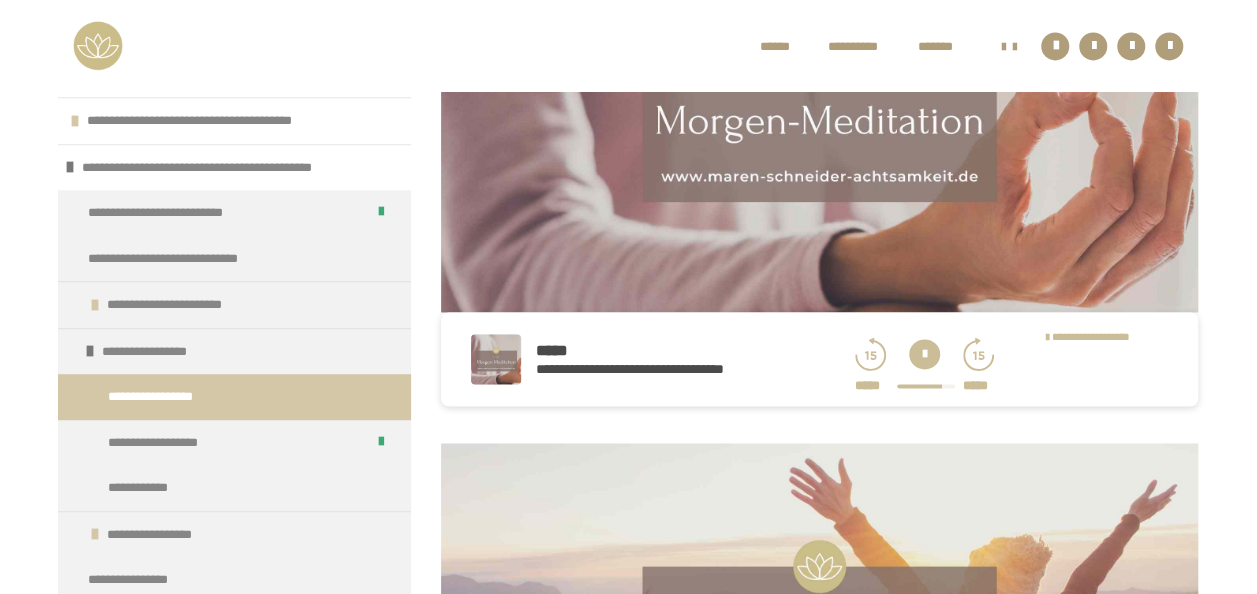 click at bounding box center [926, 386] 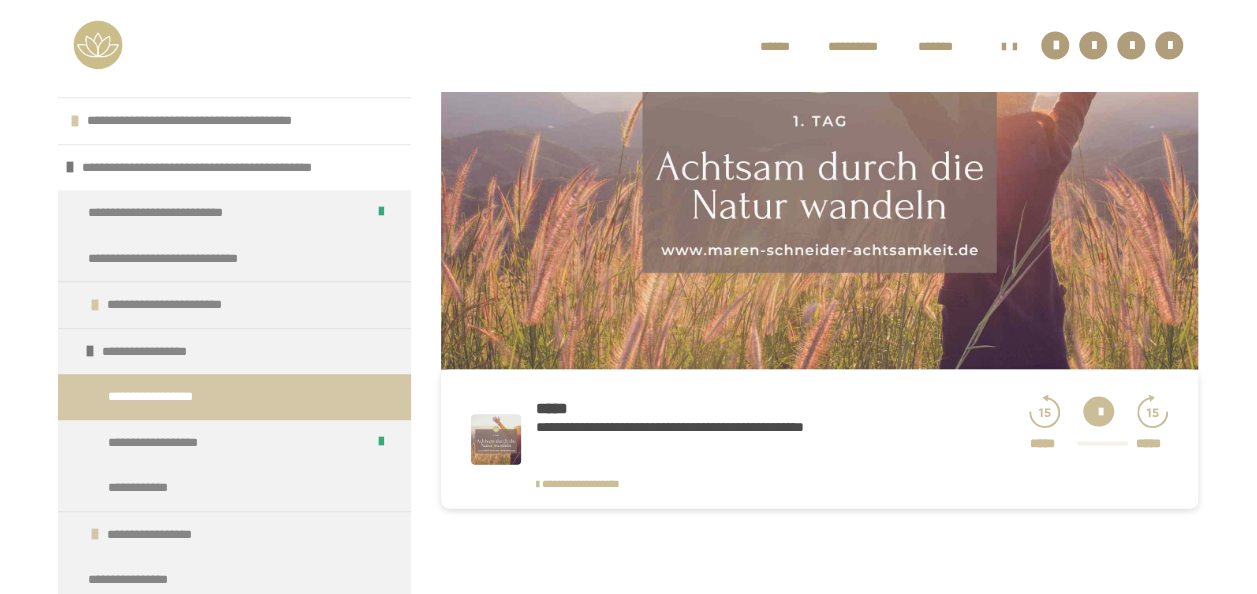scroll, scrollTop: 1914, scrollLeft: 0, axis: vertical 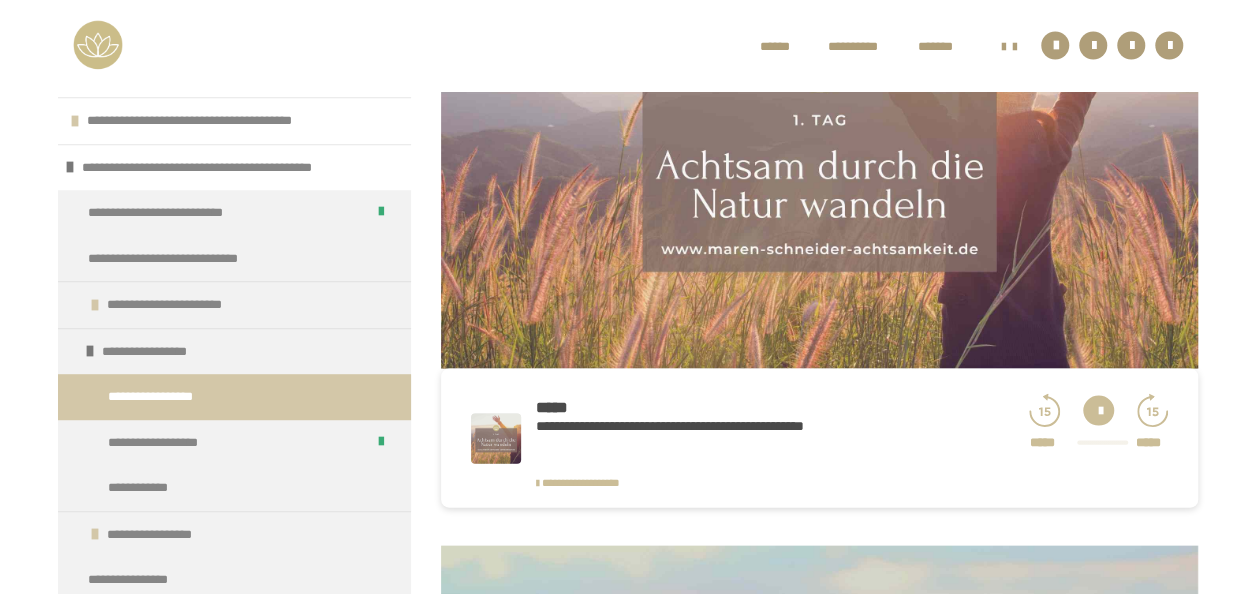 click at bounding box center (1098, 411) 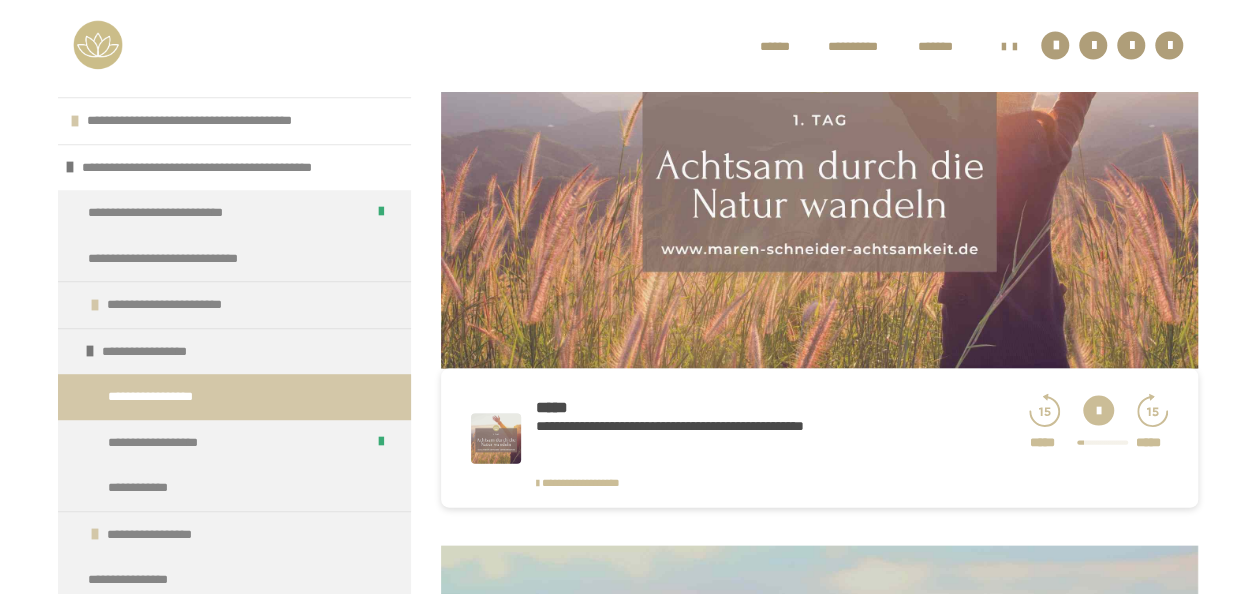 click at bounding box center [1102, 443] 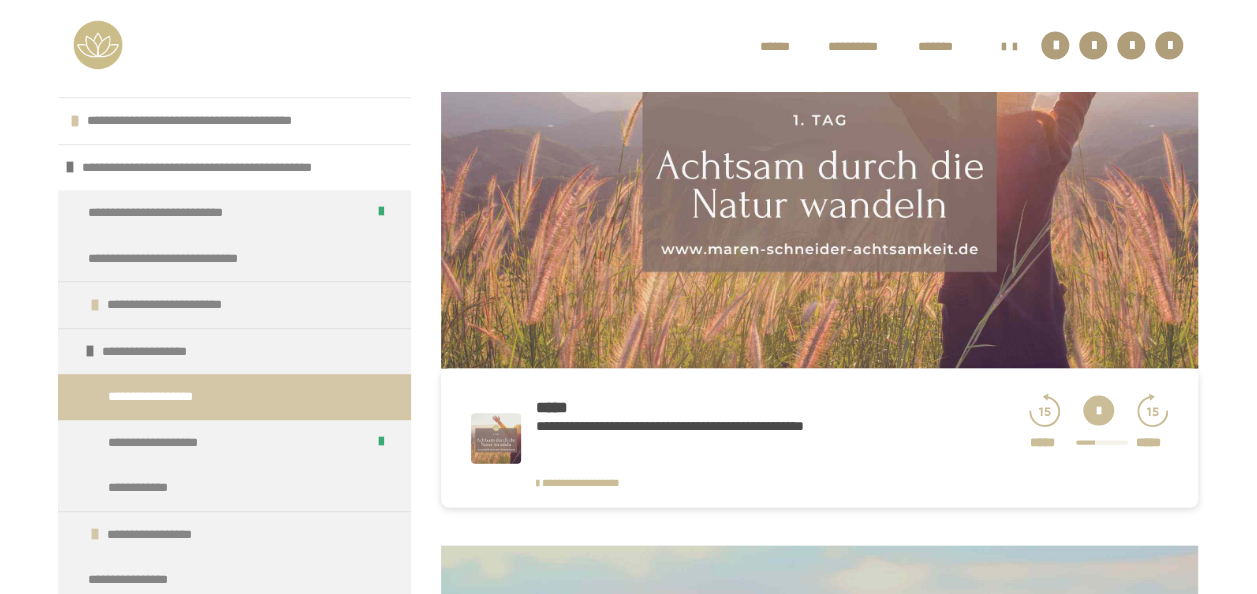 click at bounding box center (1102, 443) 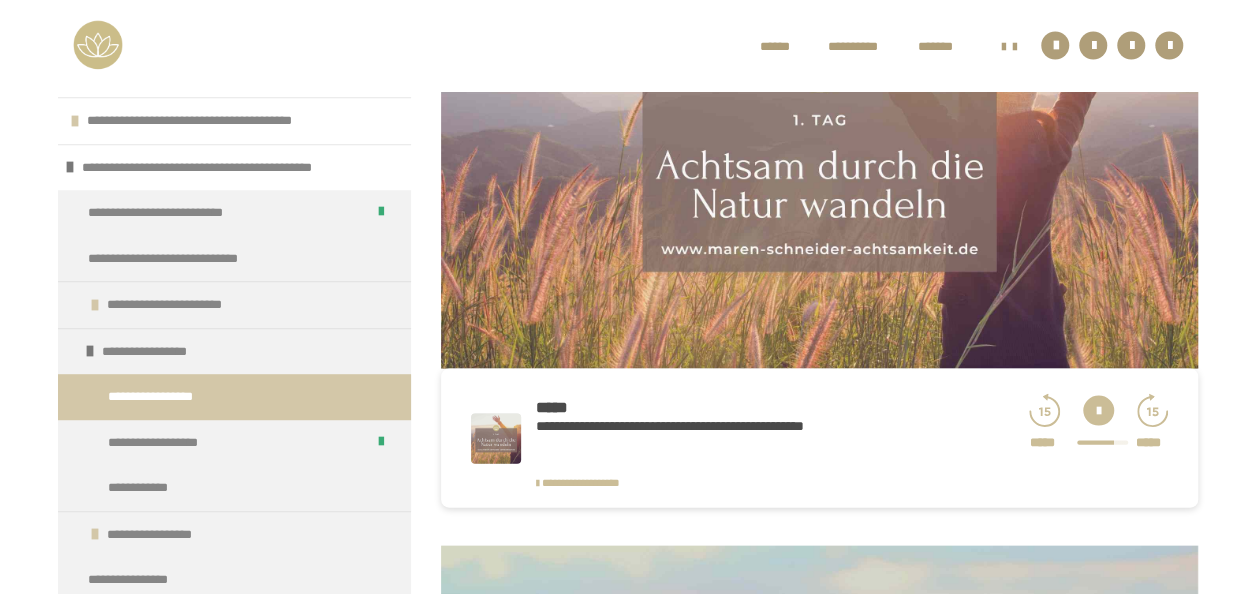 click at bounding box center [1102, 443] 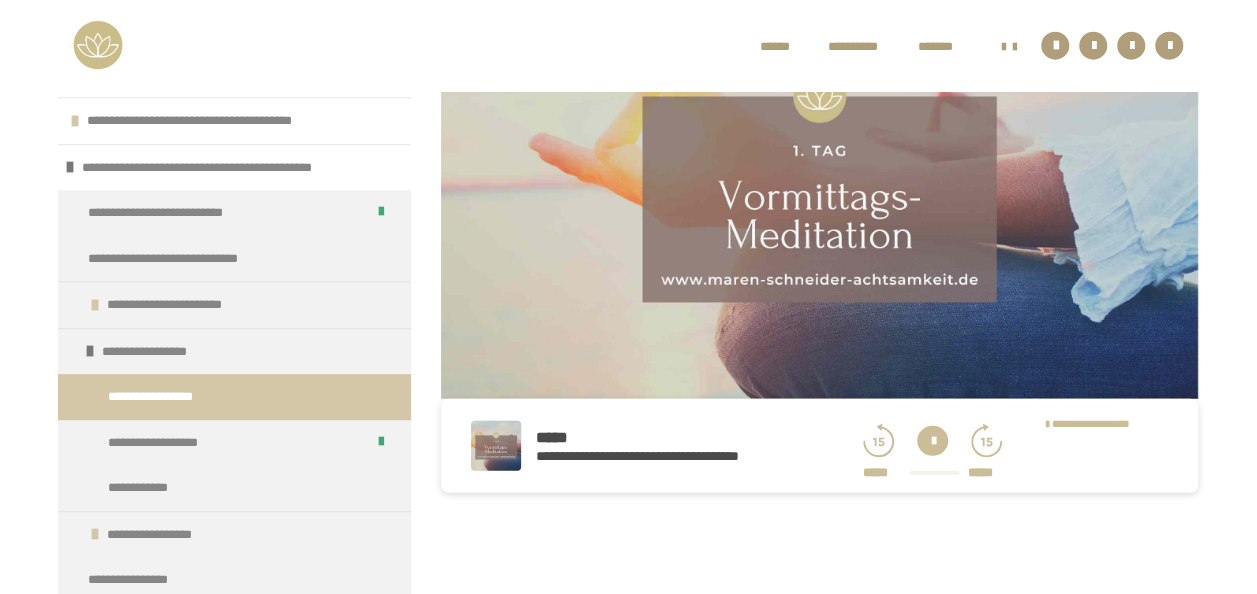 scroll, scrollTop: 2514, scrollLeft: 0, axis: vertical 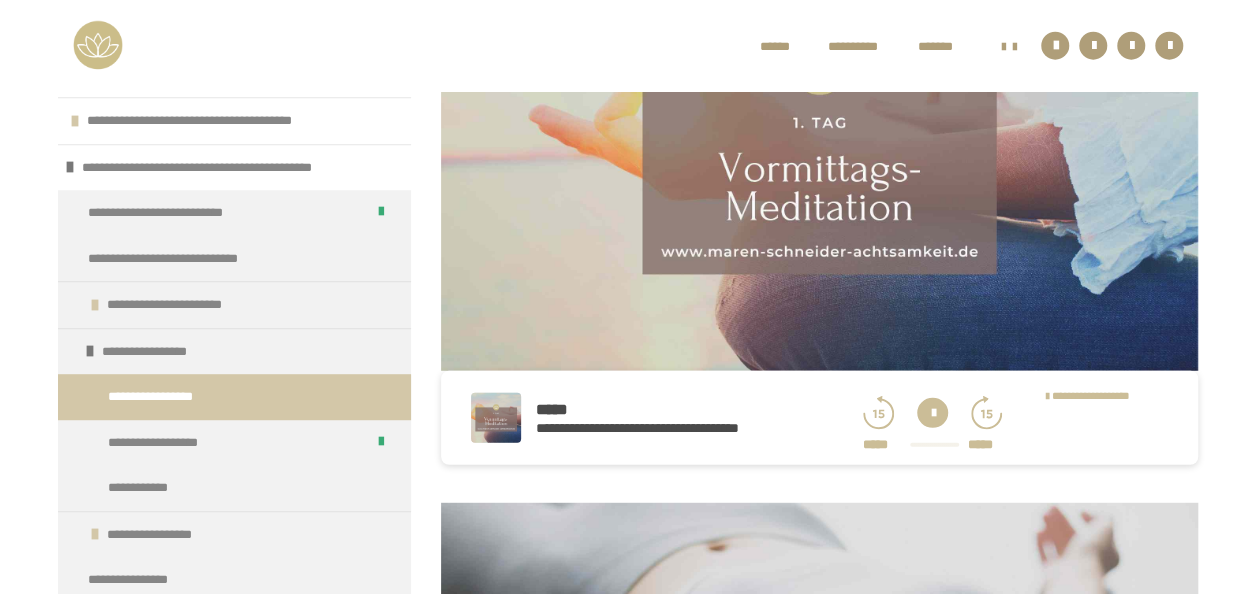 click at bounding box center [932, 413] 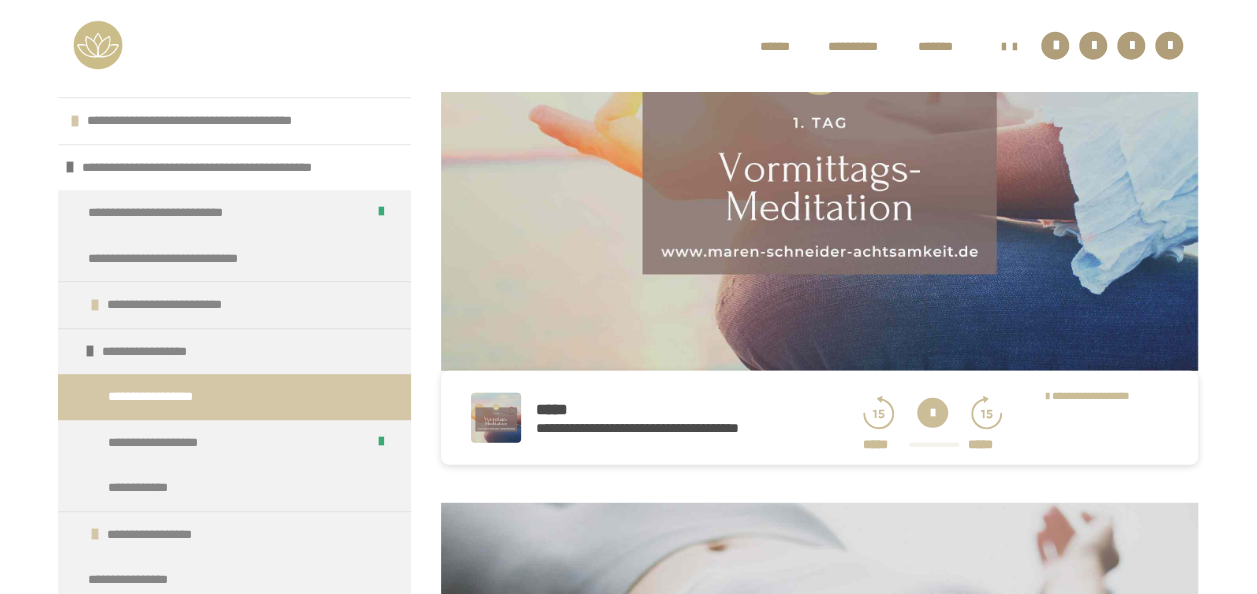click at bounding box center (934, 445) 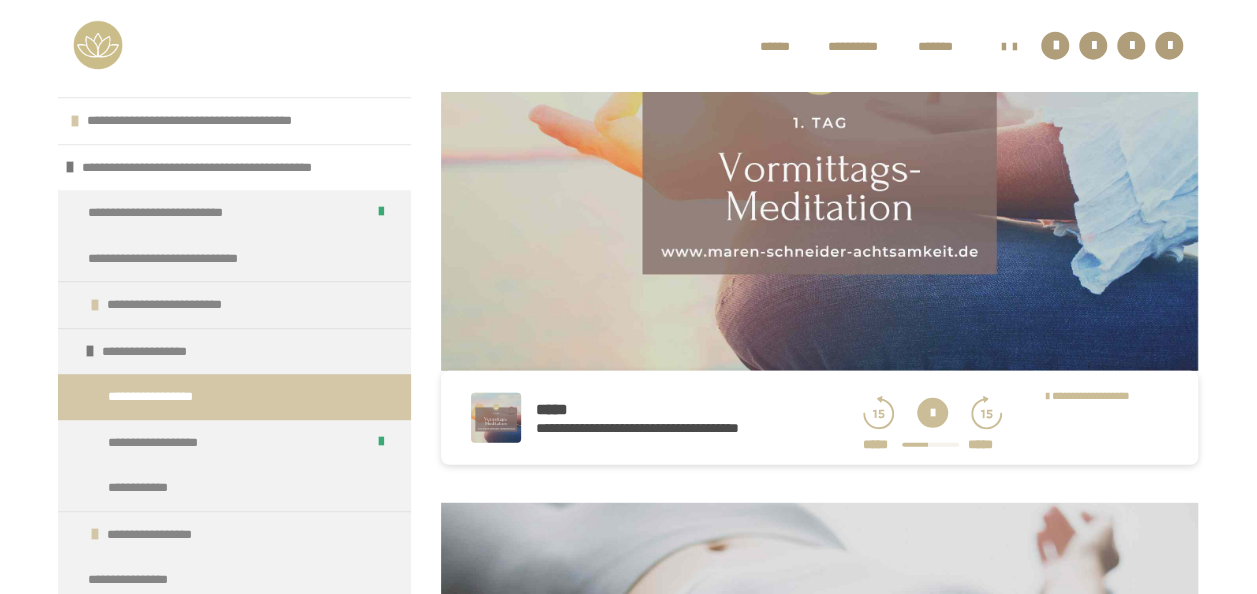 click at bounding box center [931, 445] 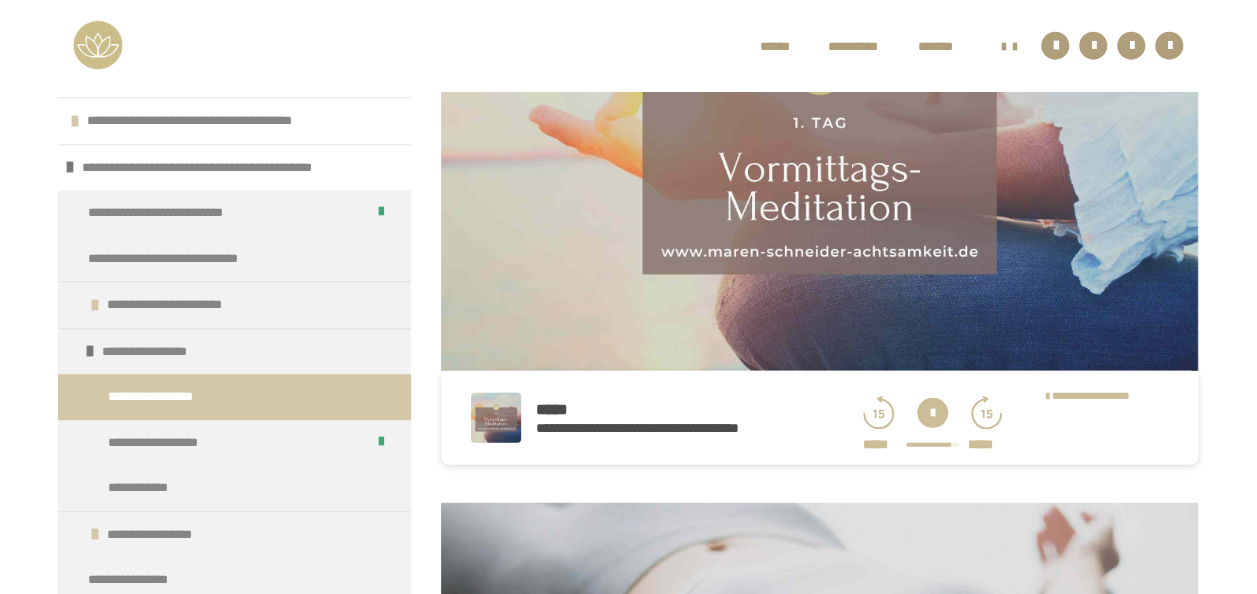 click on "***** *****" at bounding box center [932, 445] 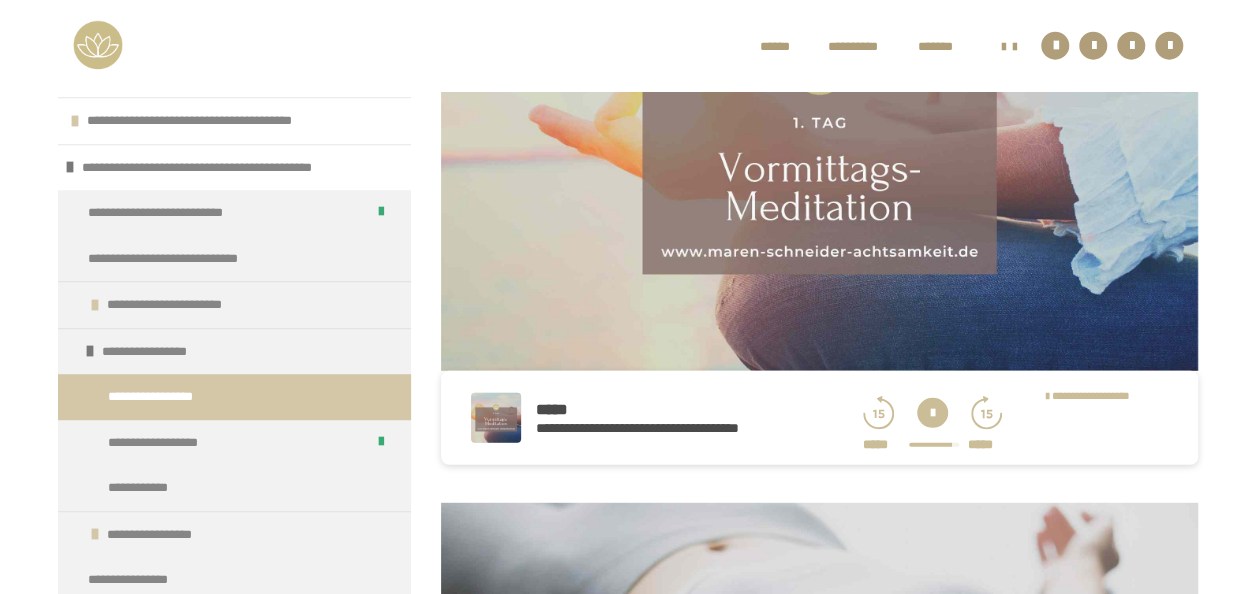 click on "***** *****" at bounding box center (932, 445) 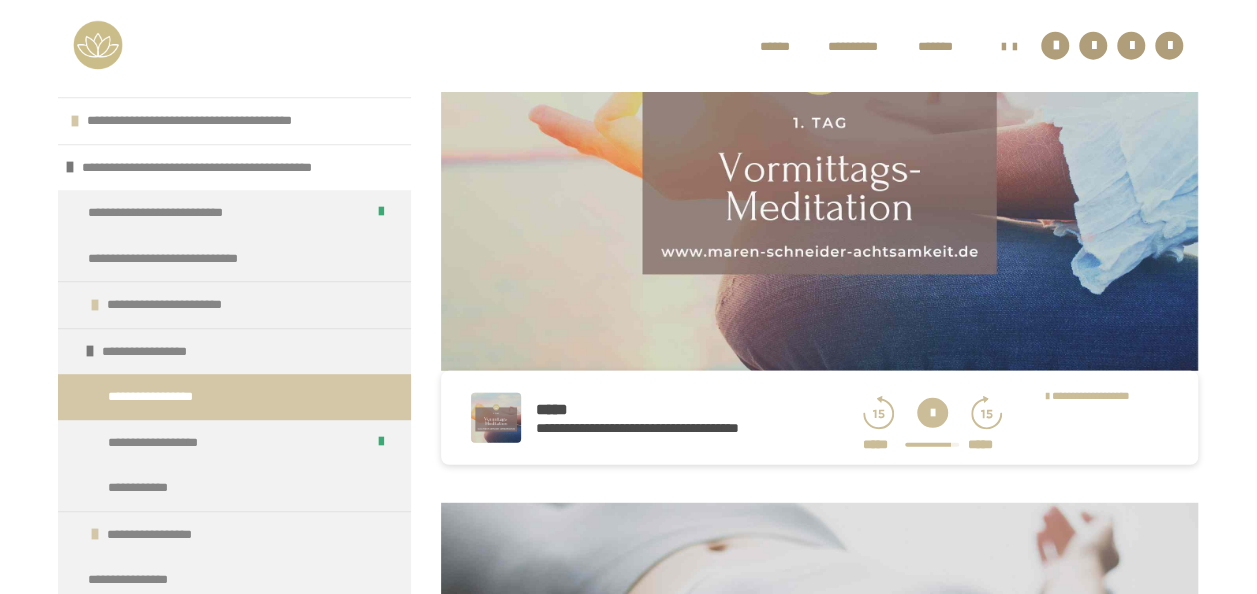 click on "***** *****" at bounding box center (932, 445) 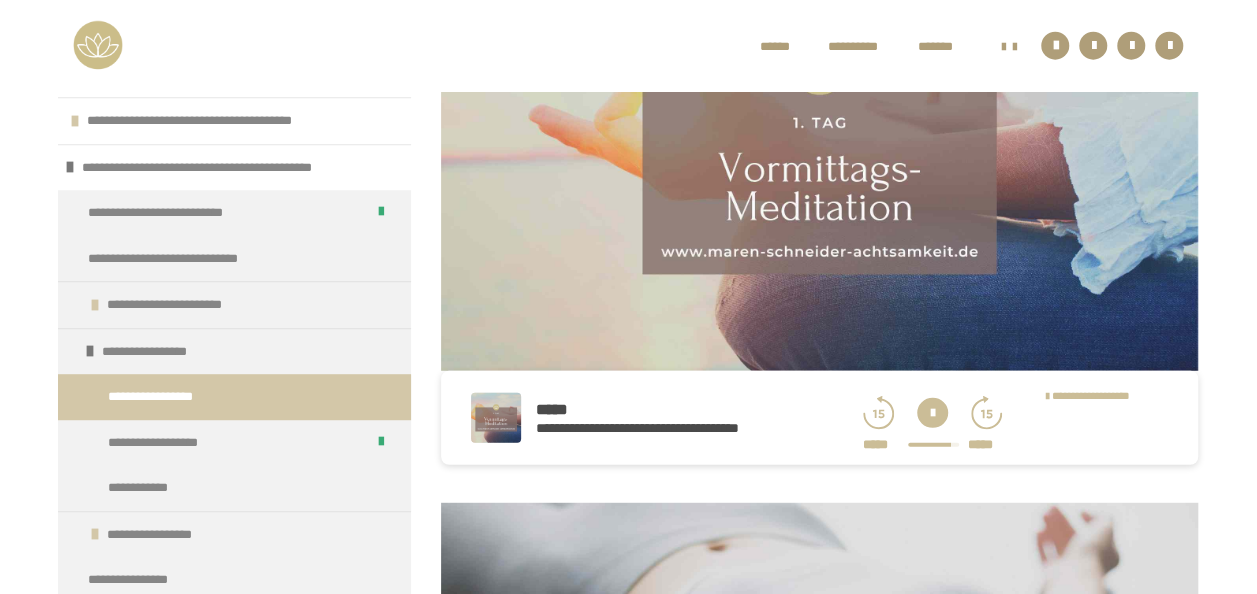 click at bounding box center [934, 445] 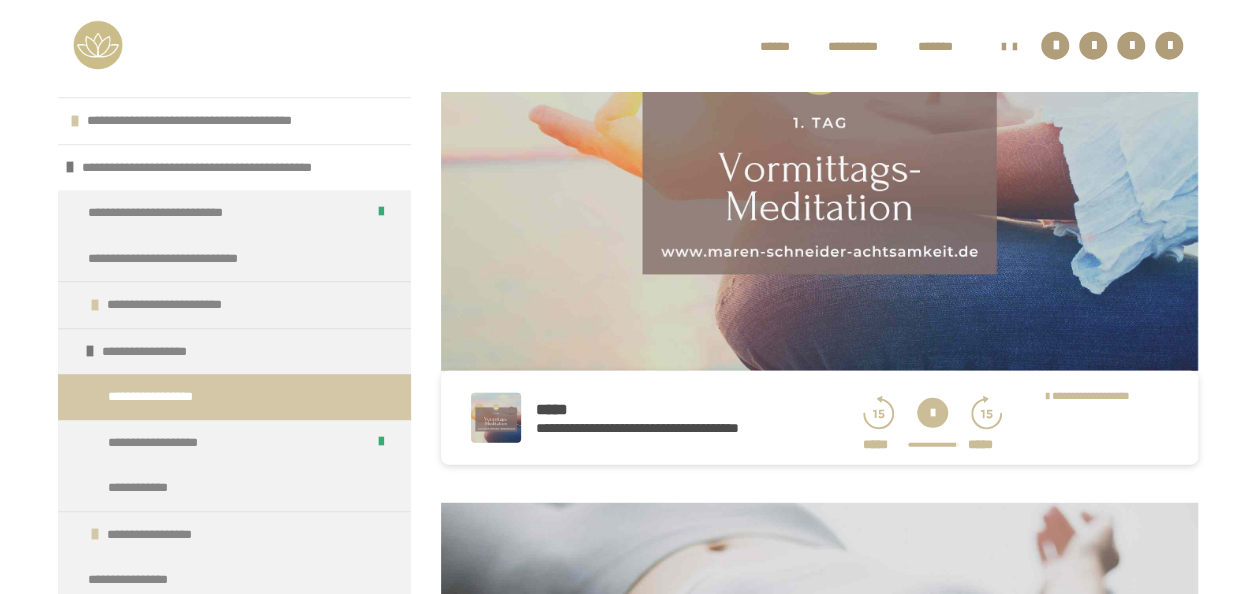 click at bounding box center [934, 445] 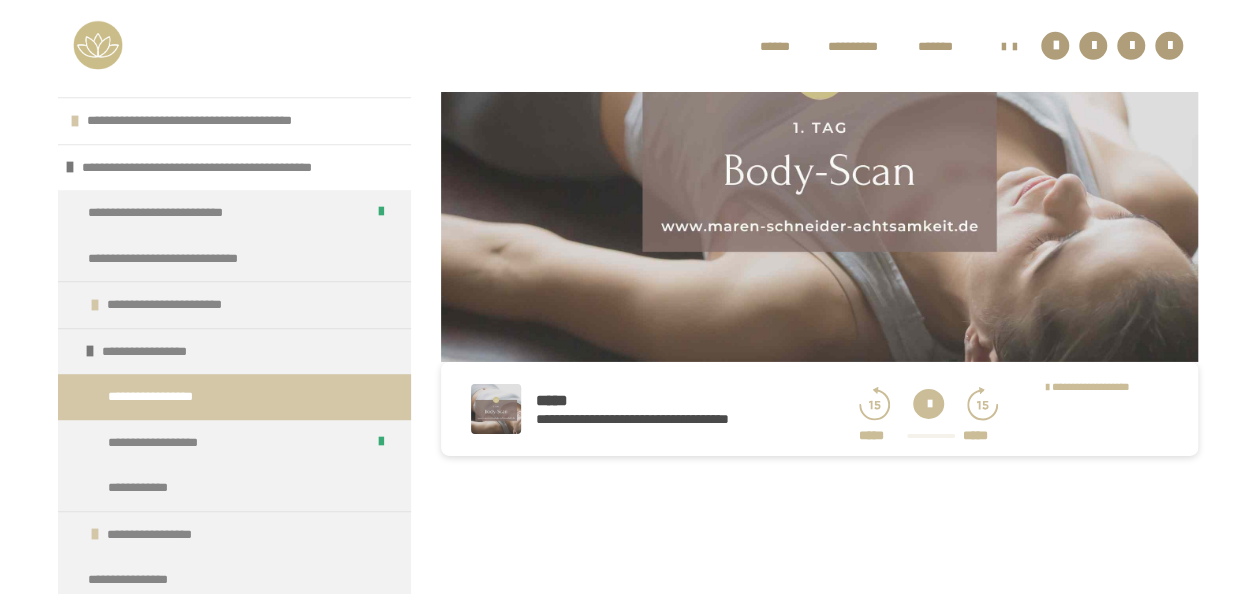 scroll, scrollTop: 3114, scrollLeft: 0, axis: vertical 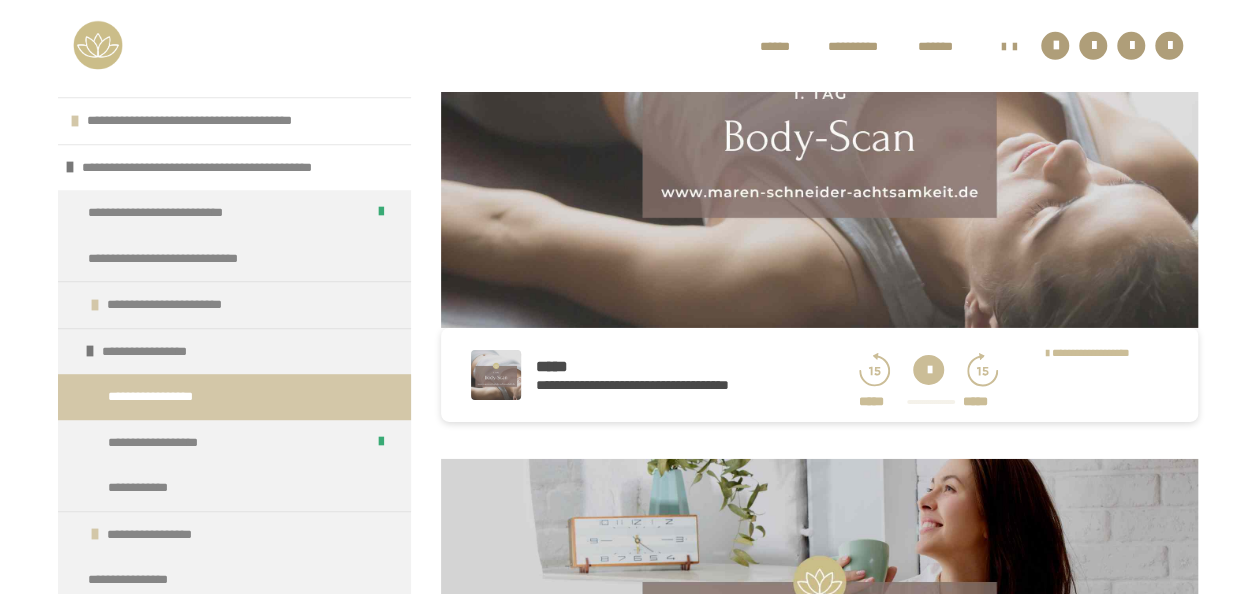 click at bounding box center (928, 370) 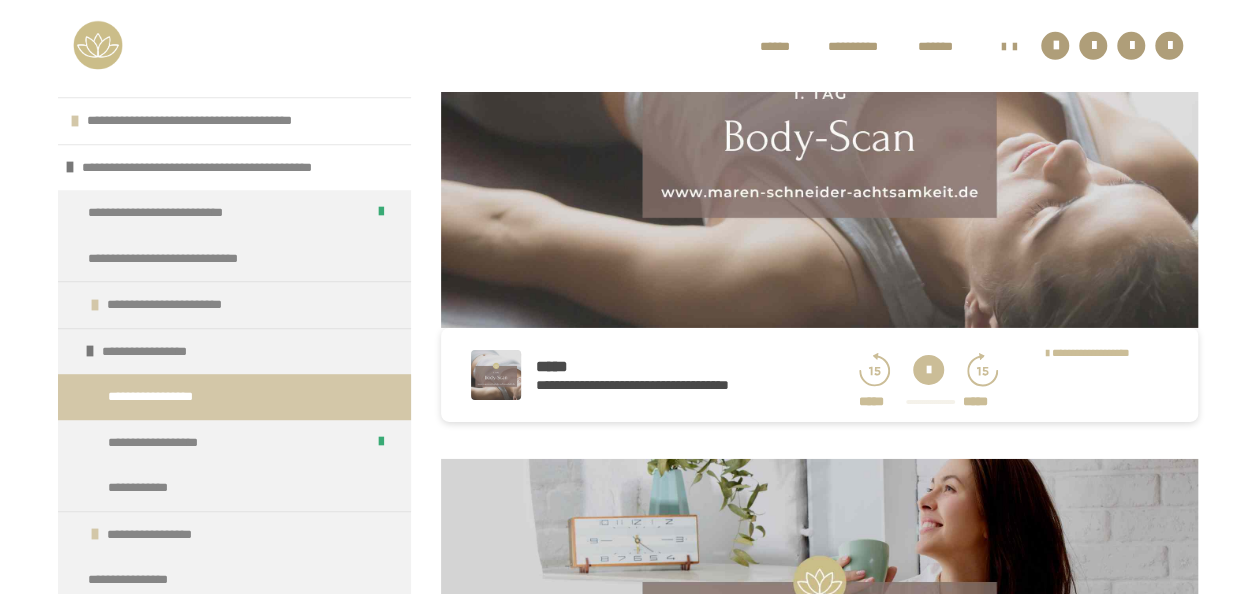 click at bounding box center (930, 402) 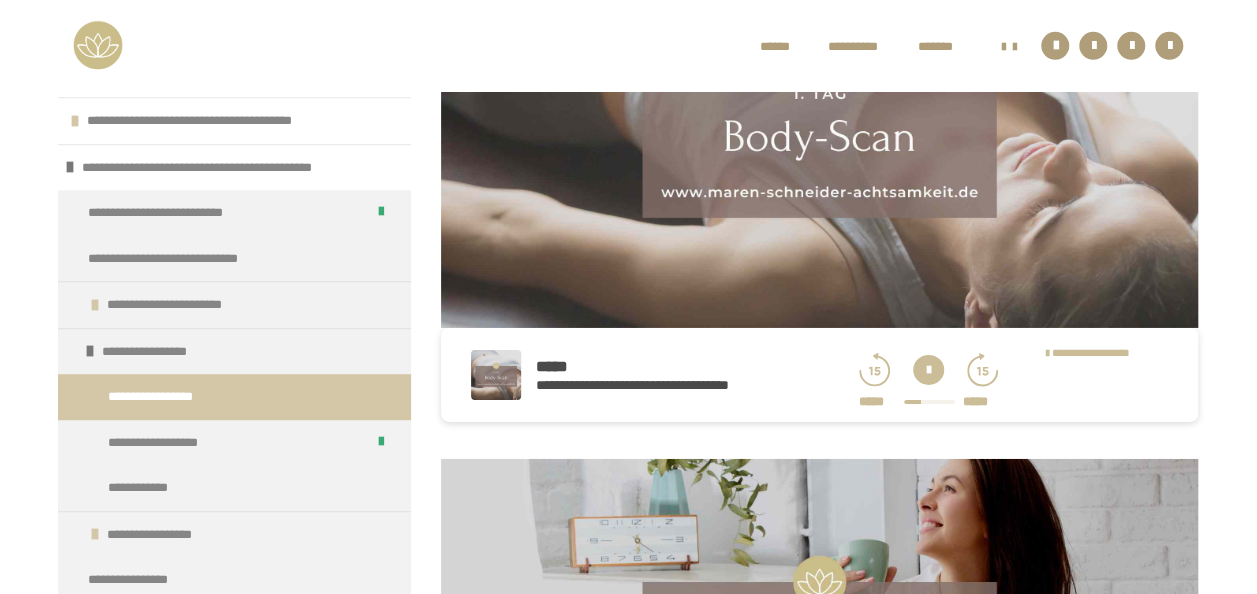 click at bounding box center [929, 402] 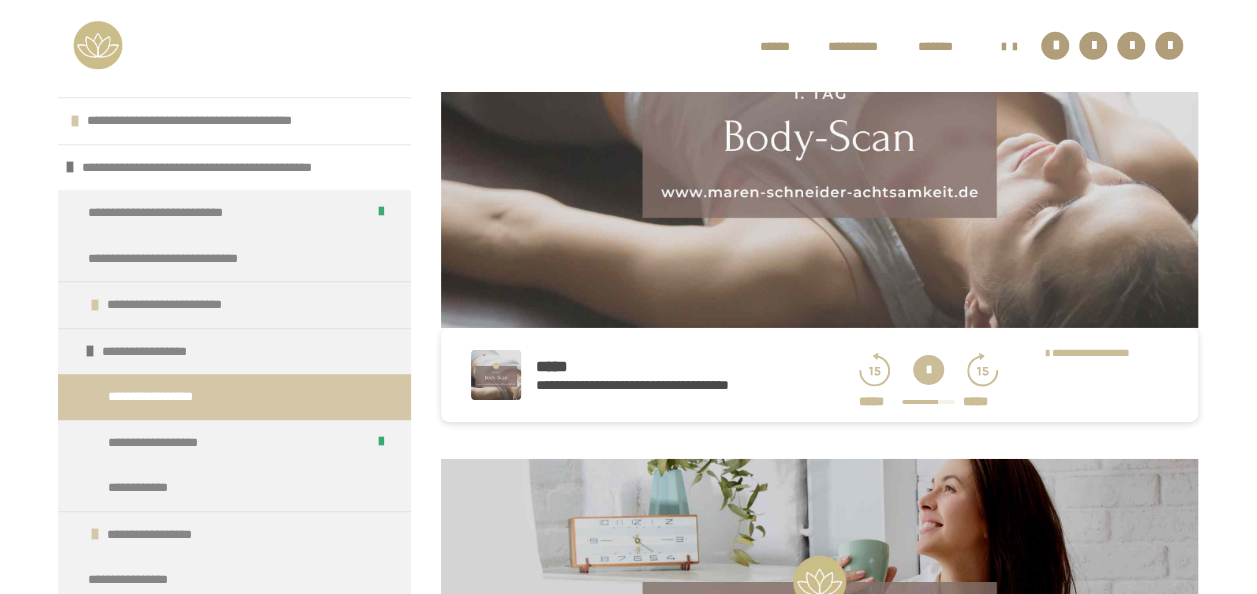 click on "***** *****" at bounding box center [928, 402] 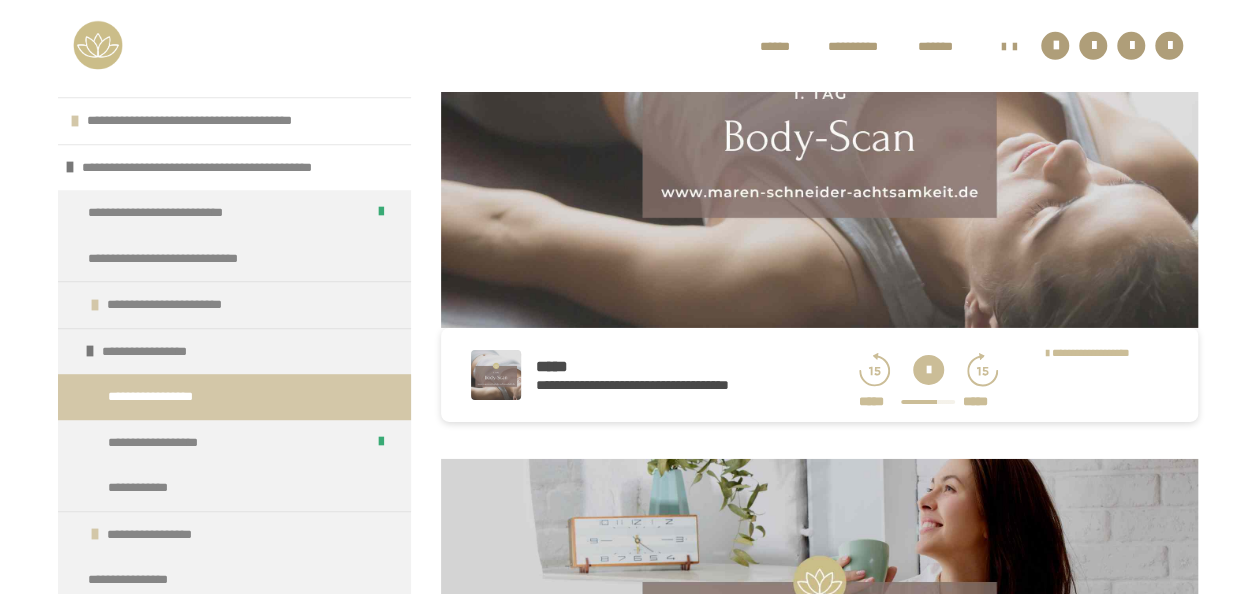 click at bounding box center (928, 402) 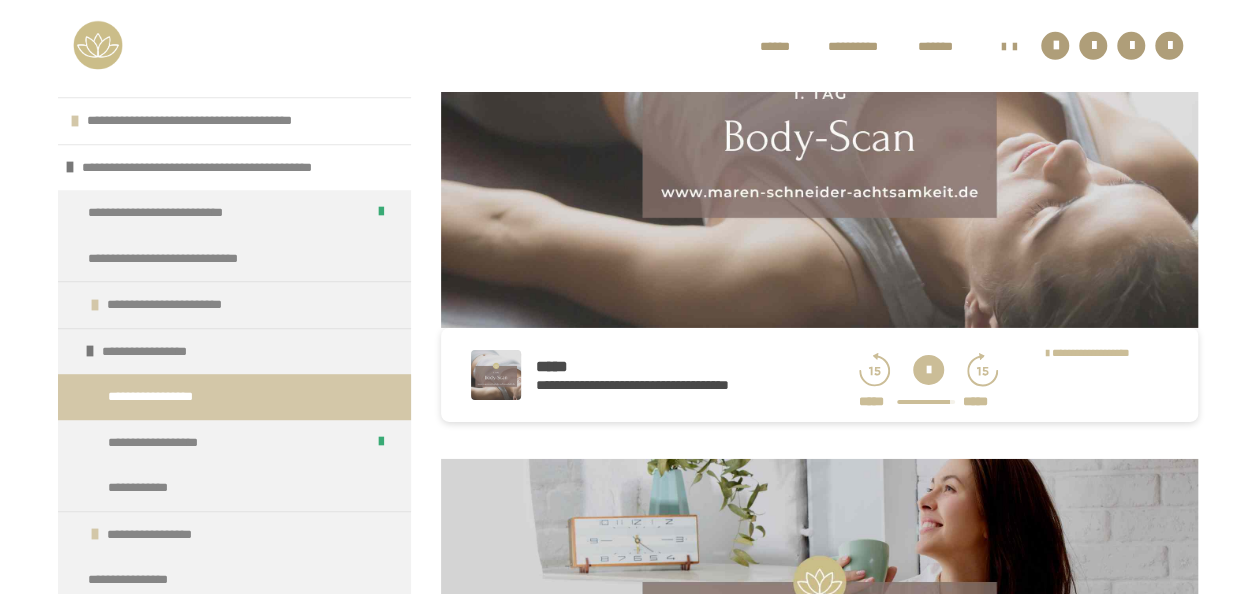 click at bounding box center [926, 402] 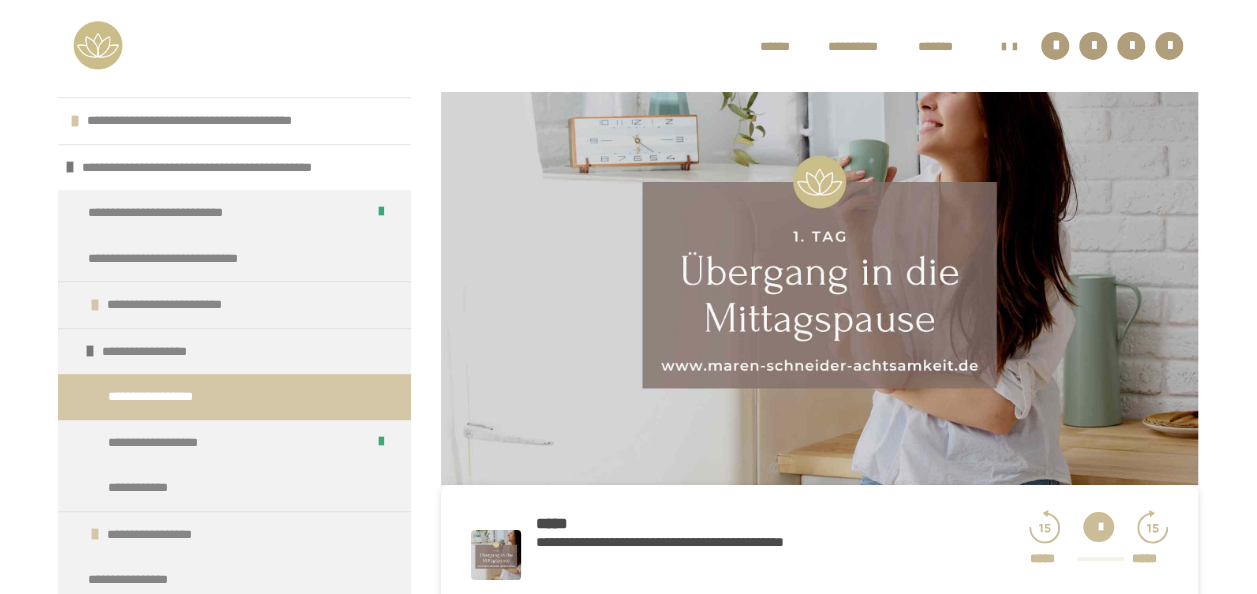scroll, scrollTop: 3614, scrollLeft: 0, axis: vertical 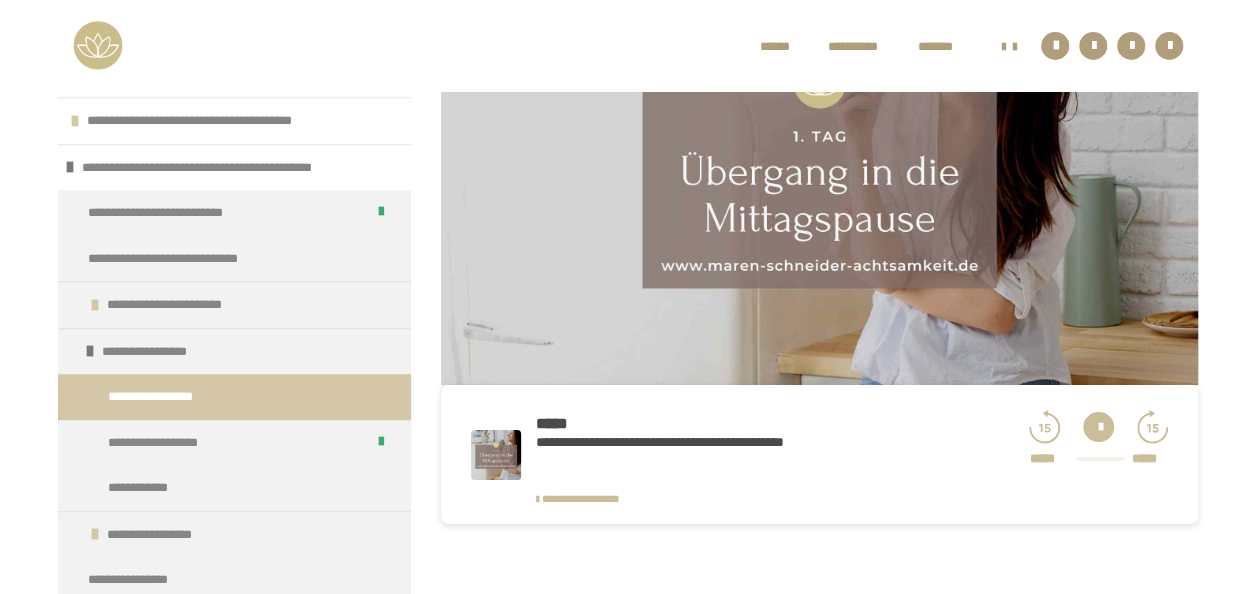 click at bounding box center (1098, 427) 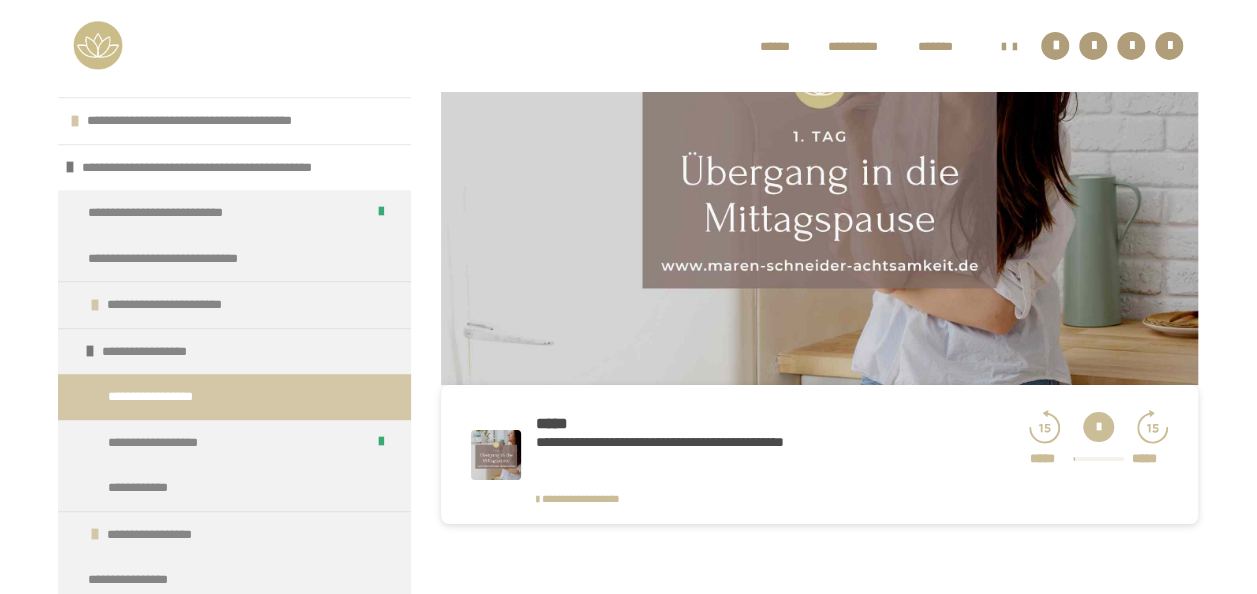 click at bounding box center [1098, 459] 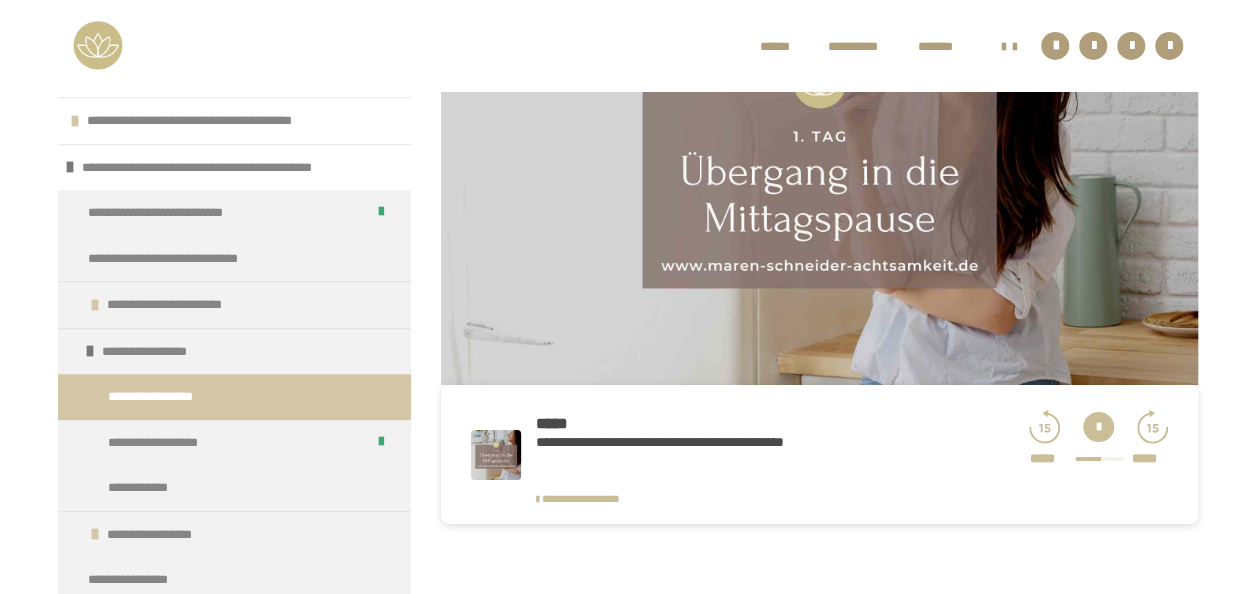 click at bounding box center [1099, 459] 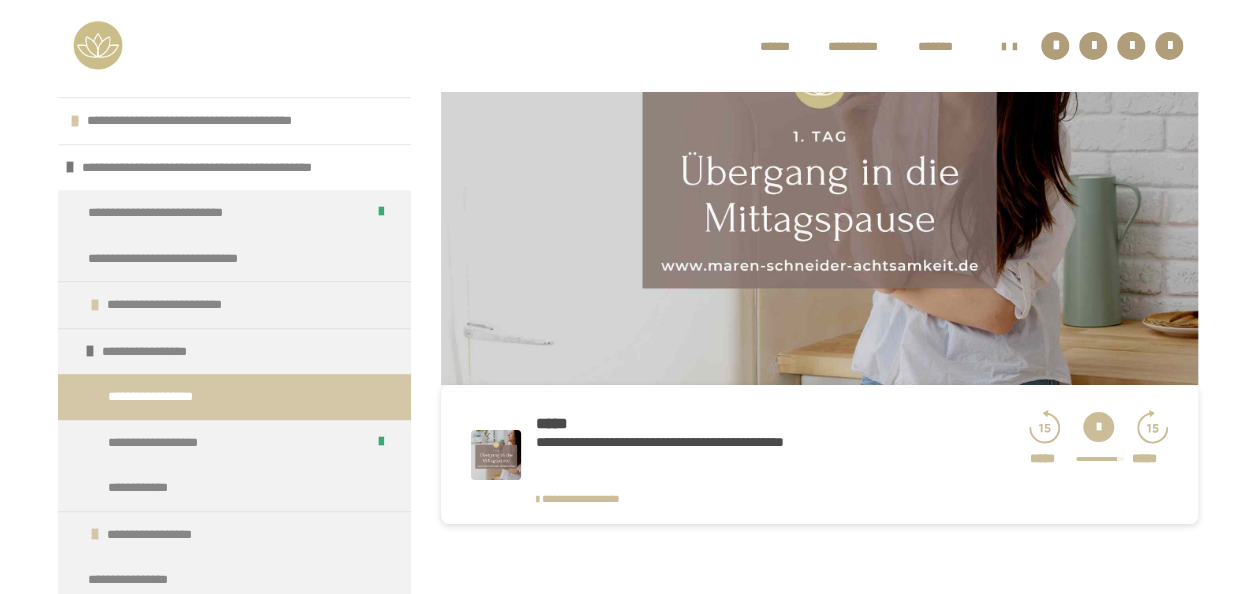 click at bounding box center [1100, 459] 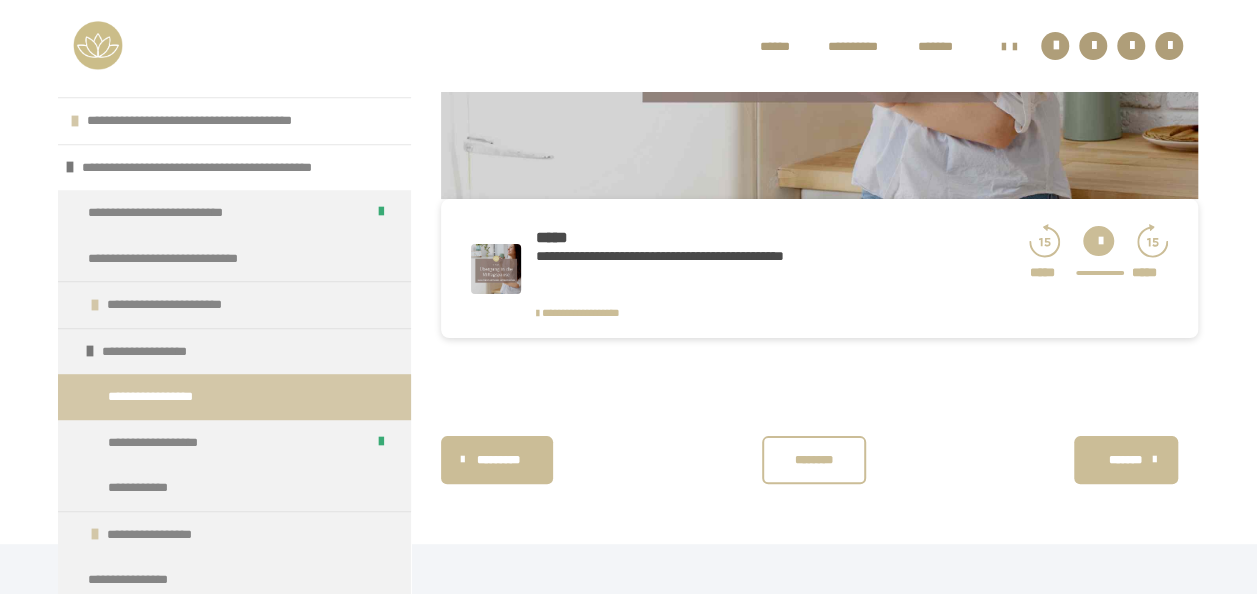 scroll, scrollTop: 3800, scrollLeft: 0, axis: vertical 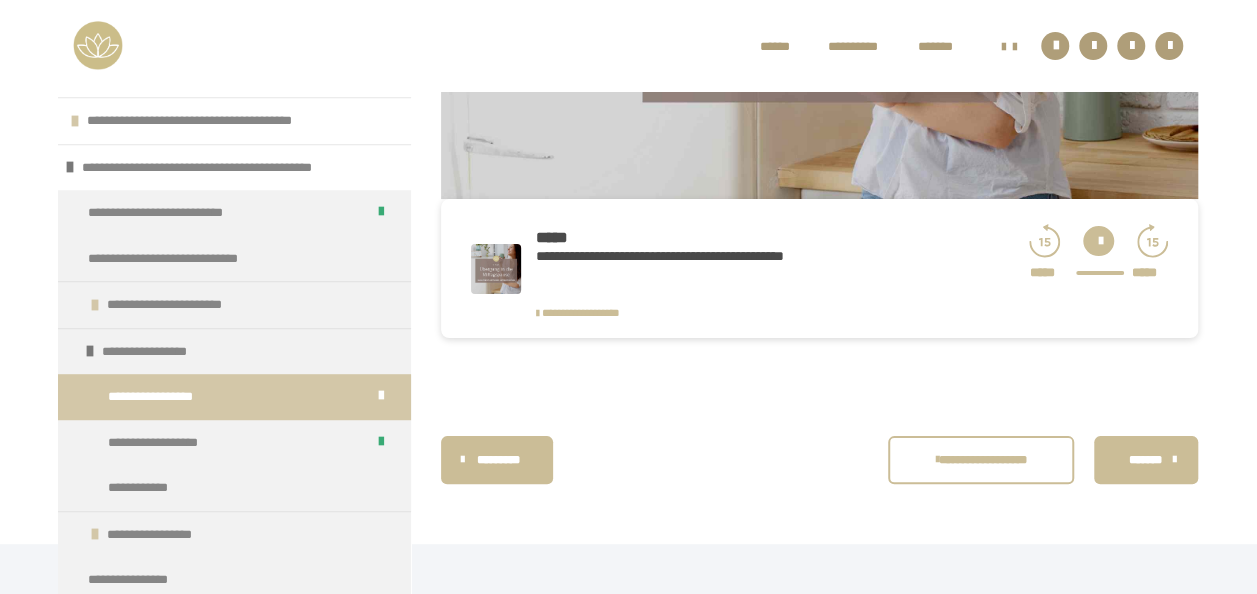 click on "*******" at bounding box center [1144, 460] 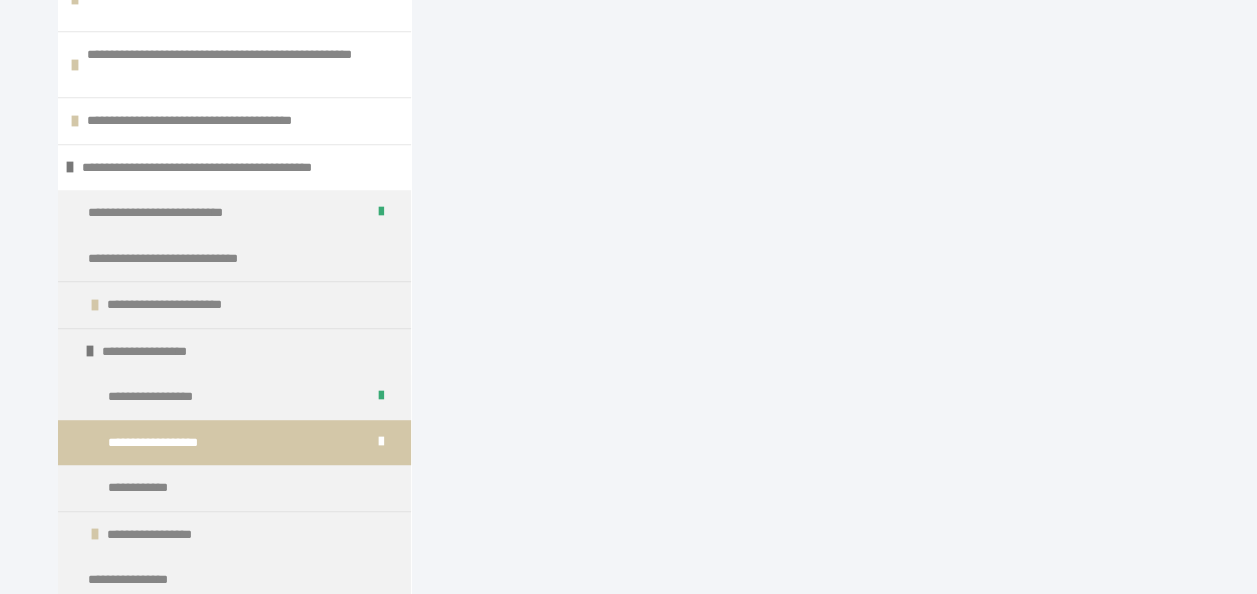 scroll, scrollTop: 4576, scrollLeft: 0, axis: vertical 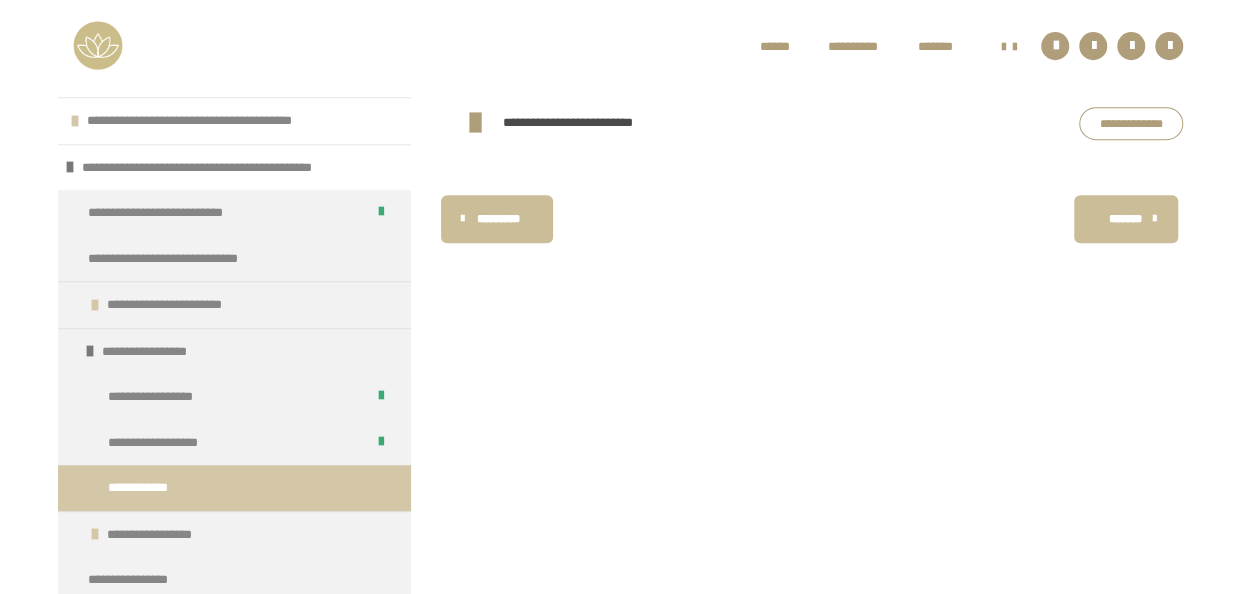 click on "*******" at bounding box center (1124, 219) 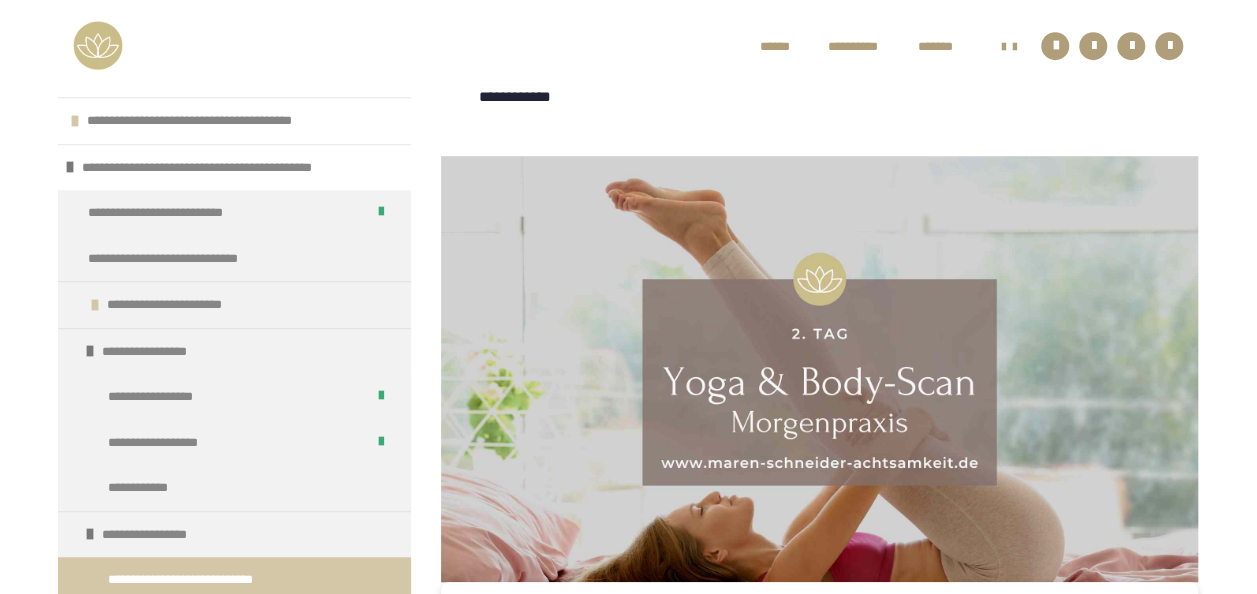 scroll, scrollTop: 147, scrollLeft: 0, axis: vertical 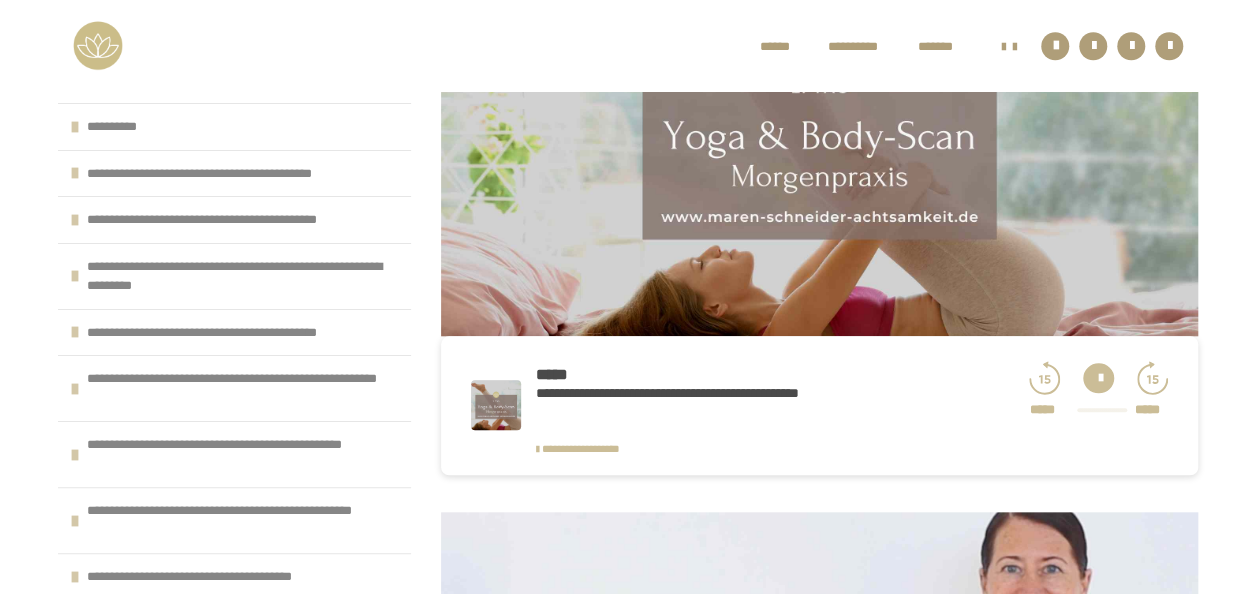 click at bounding box center [1098, 378] 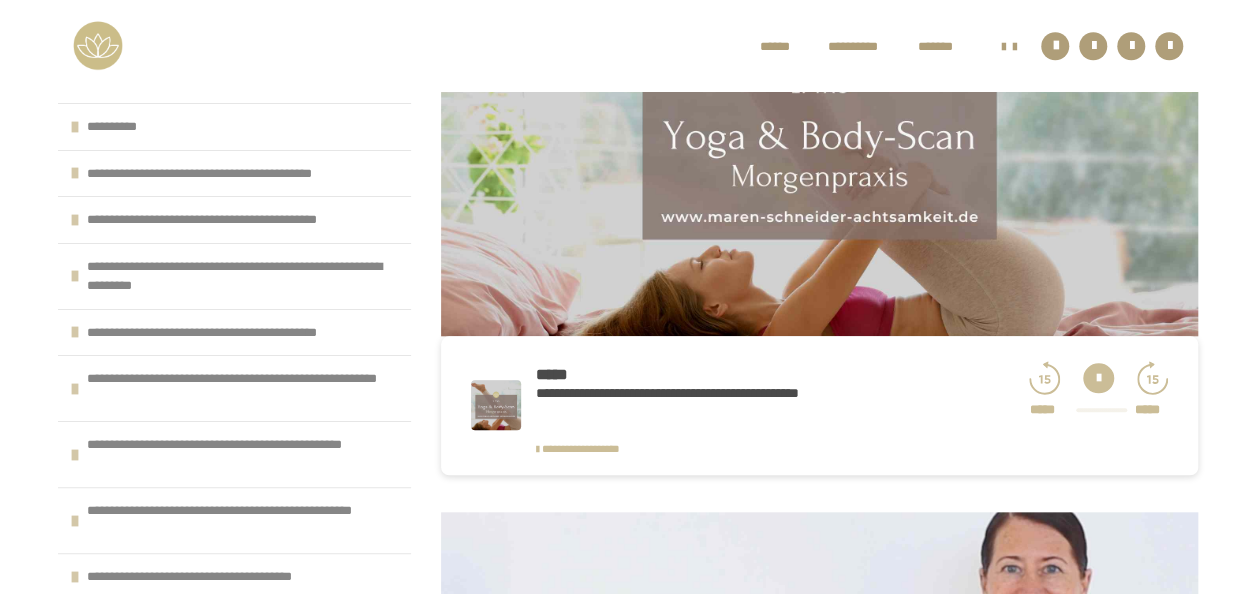 click at bounding box center (1101, 410) 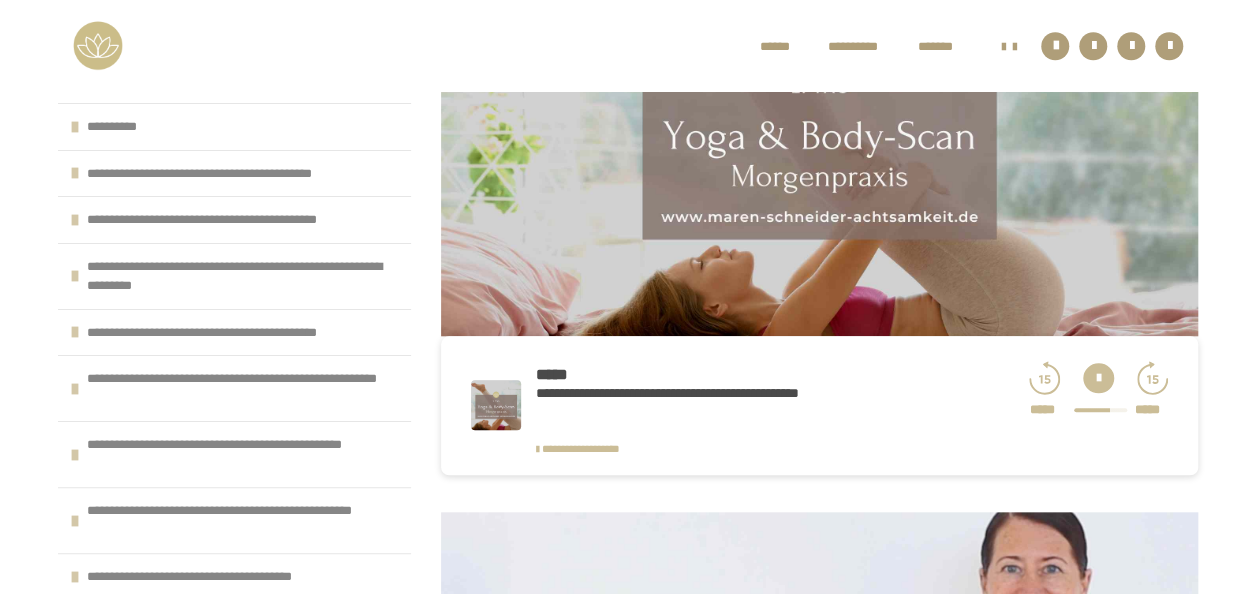 click at bounding box center [1100, 410] 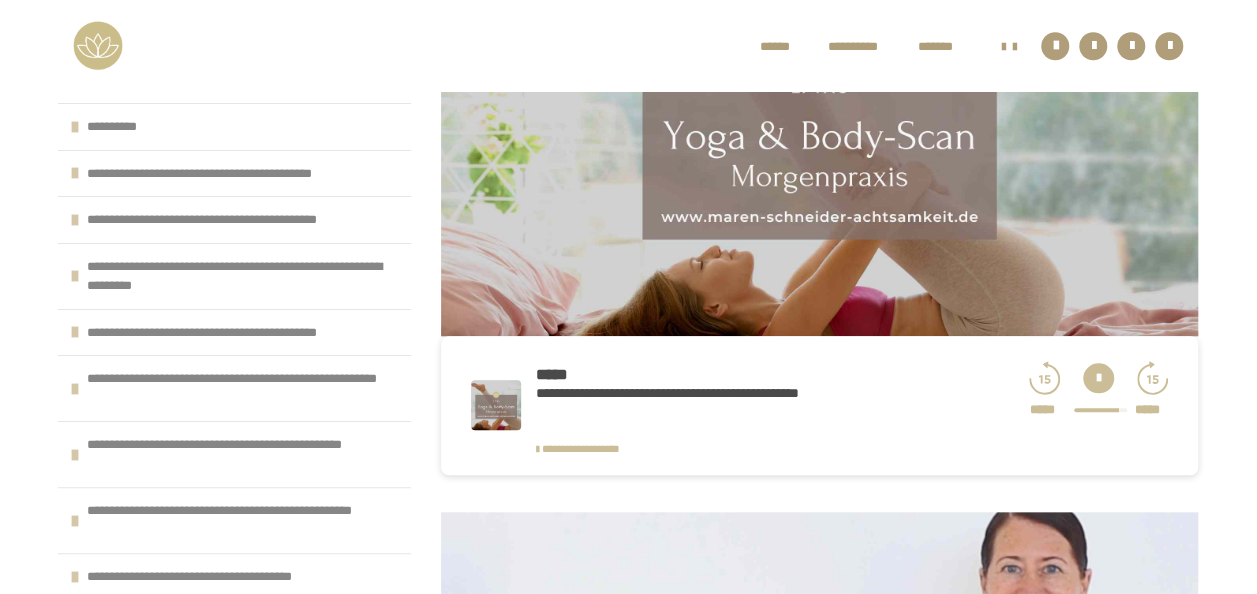 click at bounding box center [1100, 410] 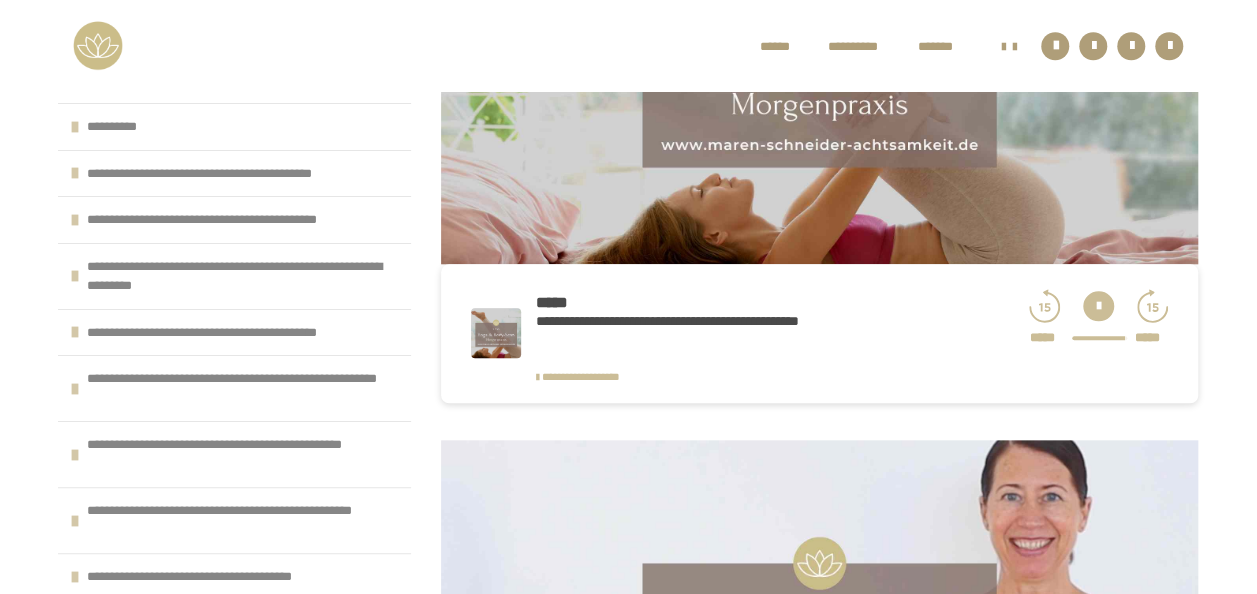 scroll, scrollTop: 900, scrollLeft: 0, axis: vertical 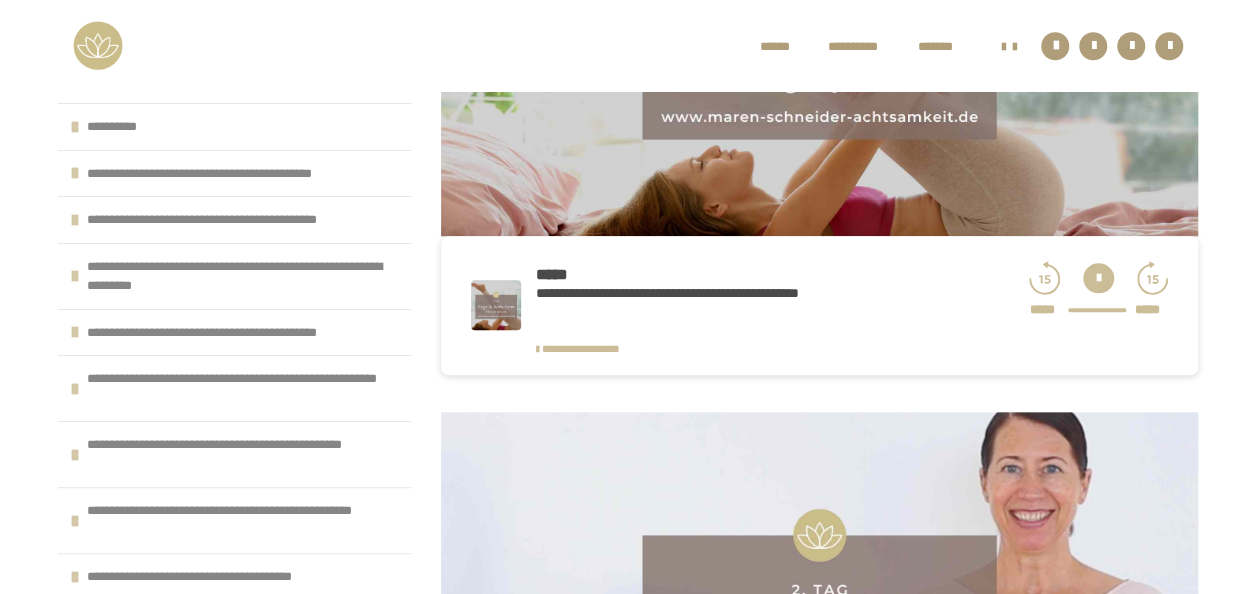 click on "***** *****" at bounding box center (1098, 310) 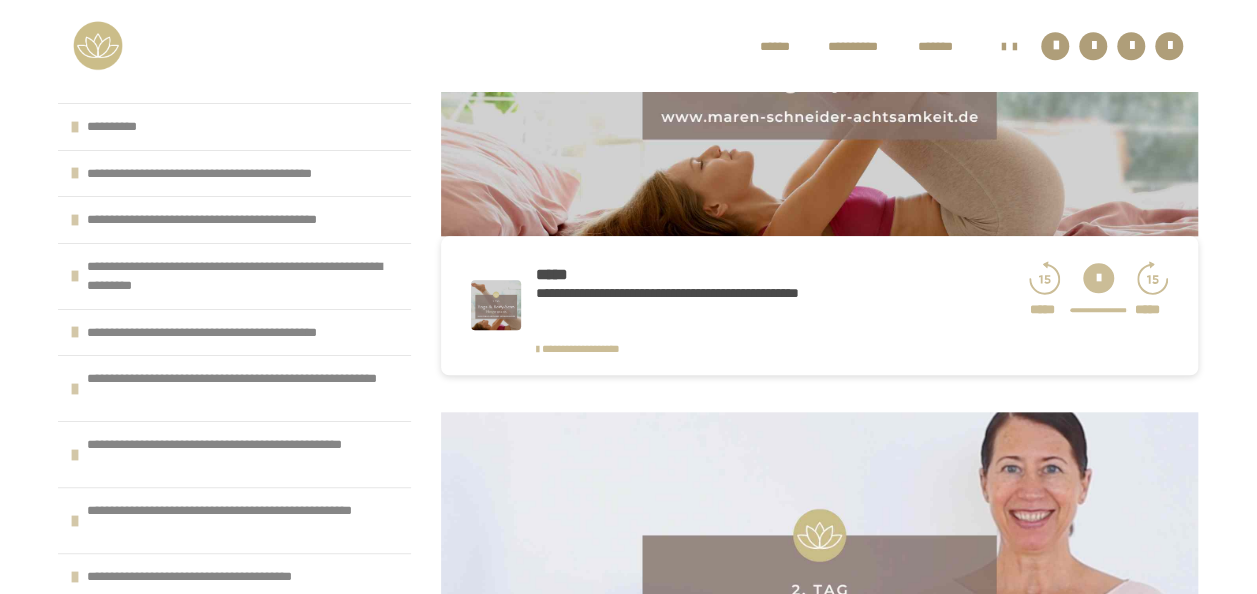 click at bounding box center [1098, 310] 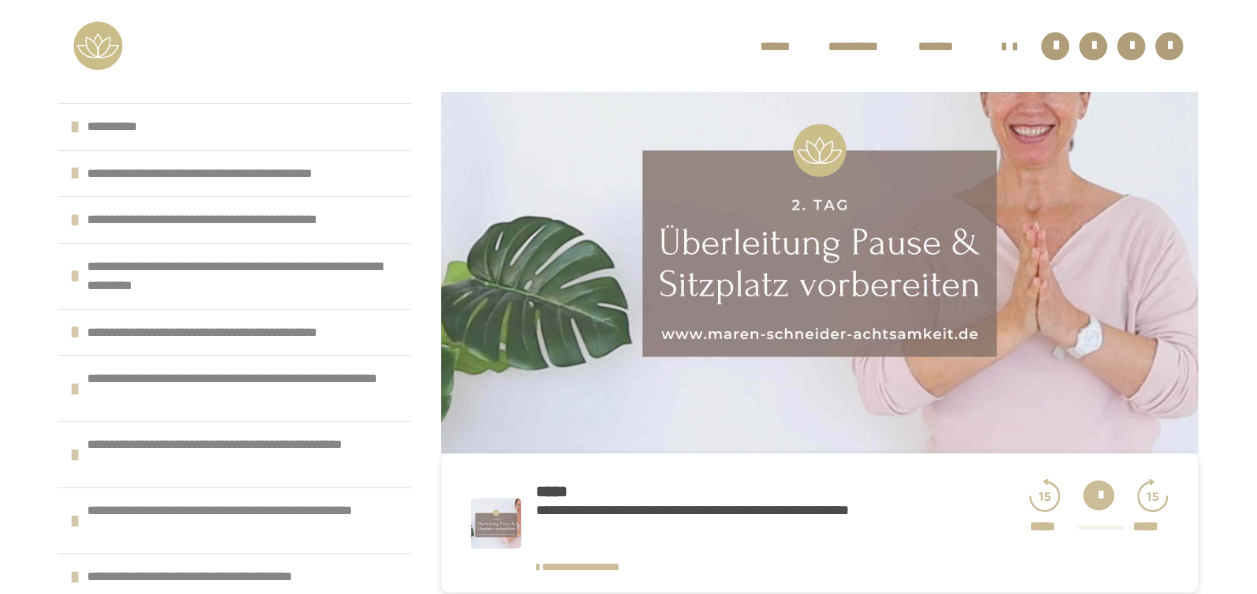 scroll, scrollTop: 1400, scrollLeft: 0, axis: vertical 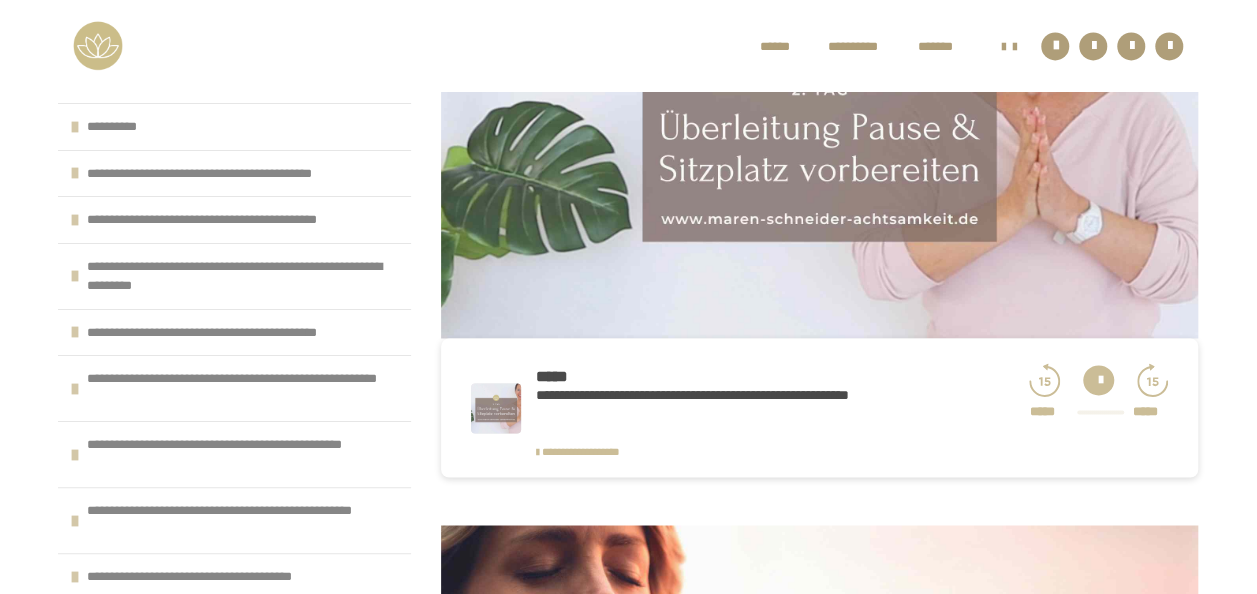 click at bounding box center [1098, 380] 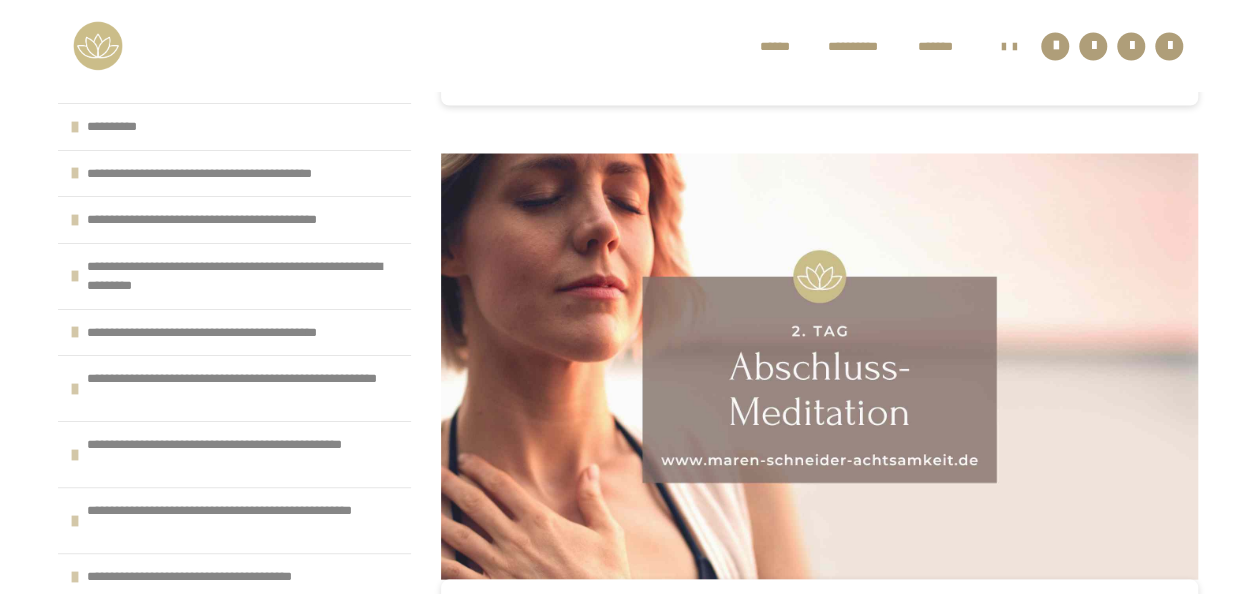 scroll, scrollTop: 1753, scrollLeft: 0, axis: vertical 